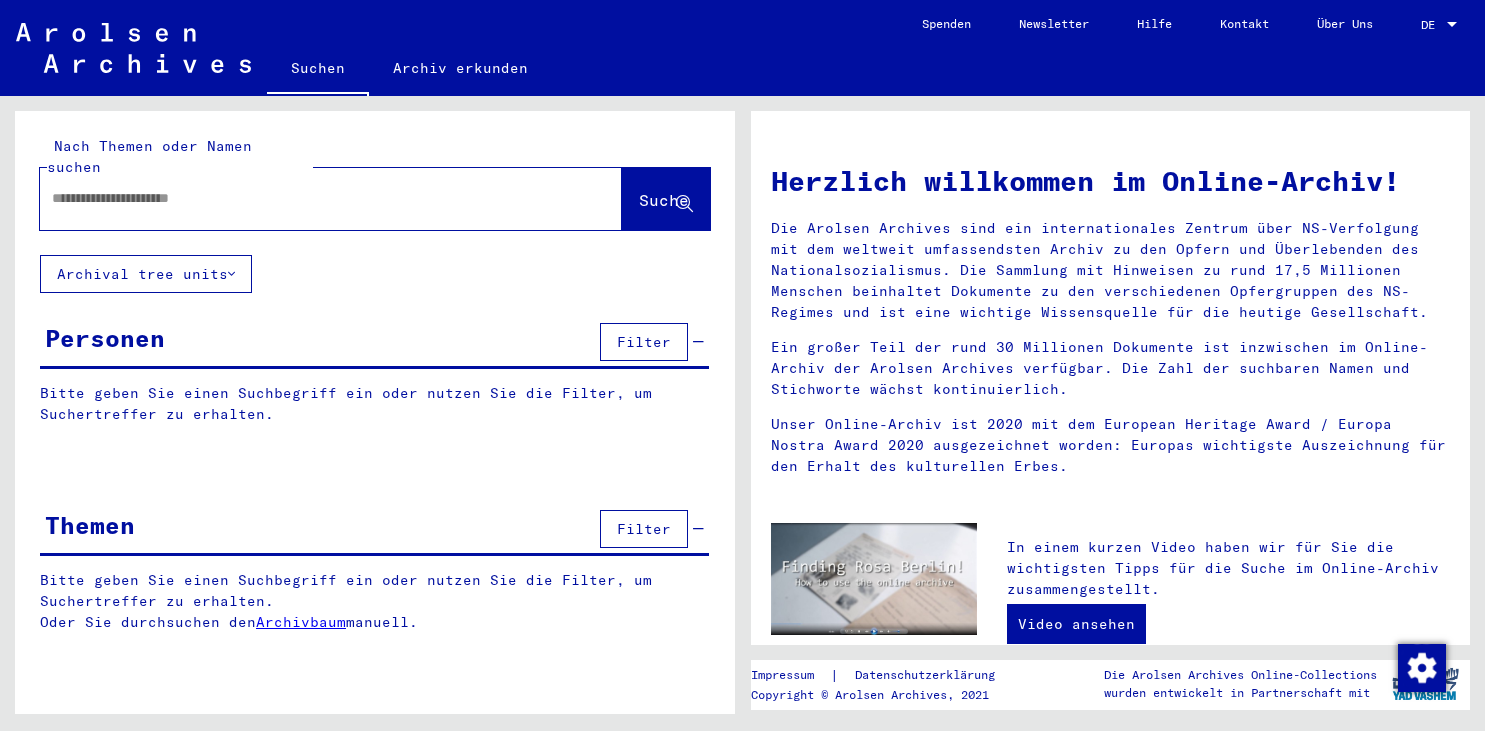 scroll, scrollTop: 0, scrollLeft: 0, axis: both 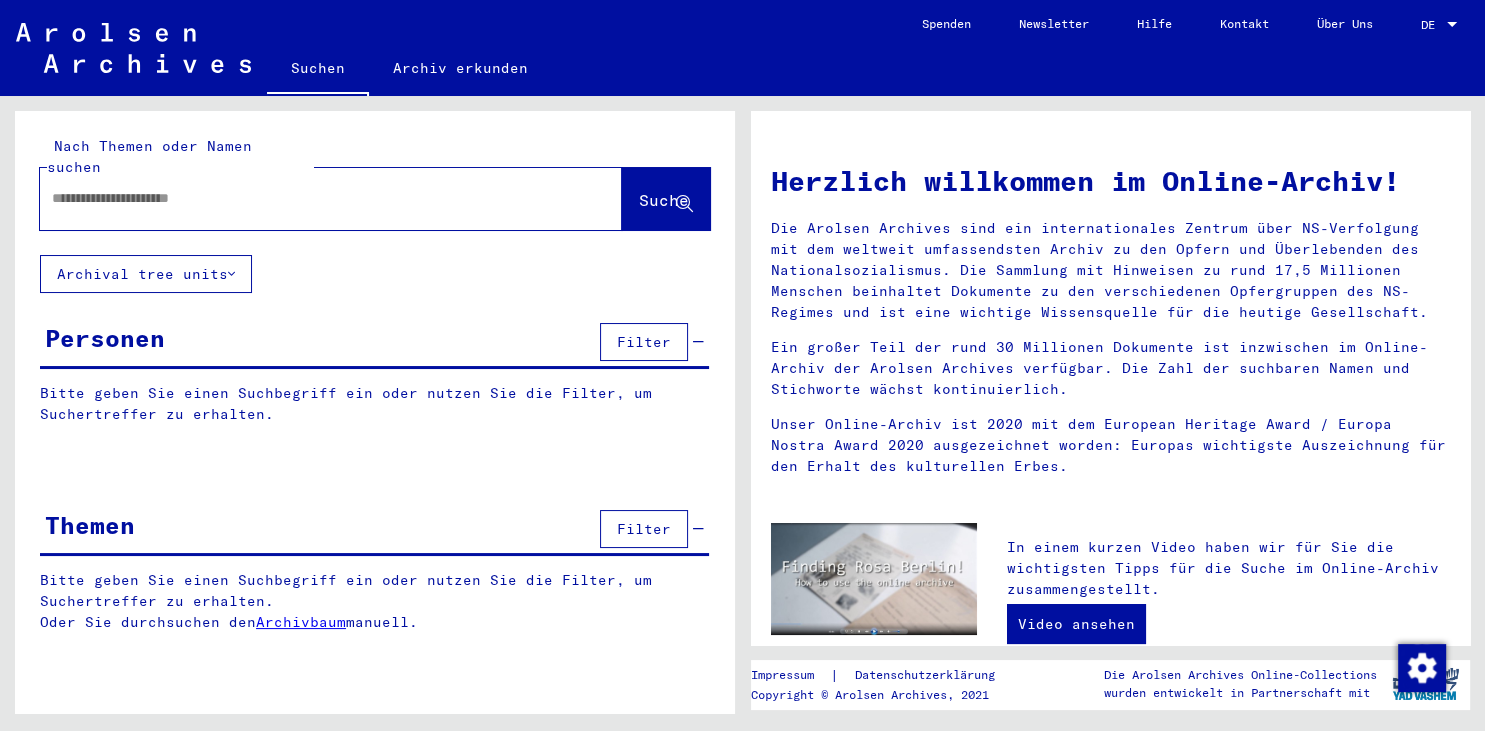 click at bounding box center (307, 198) 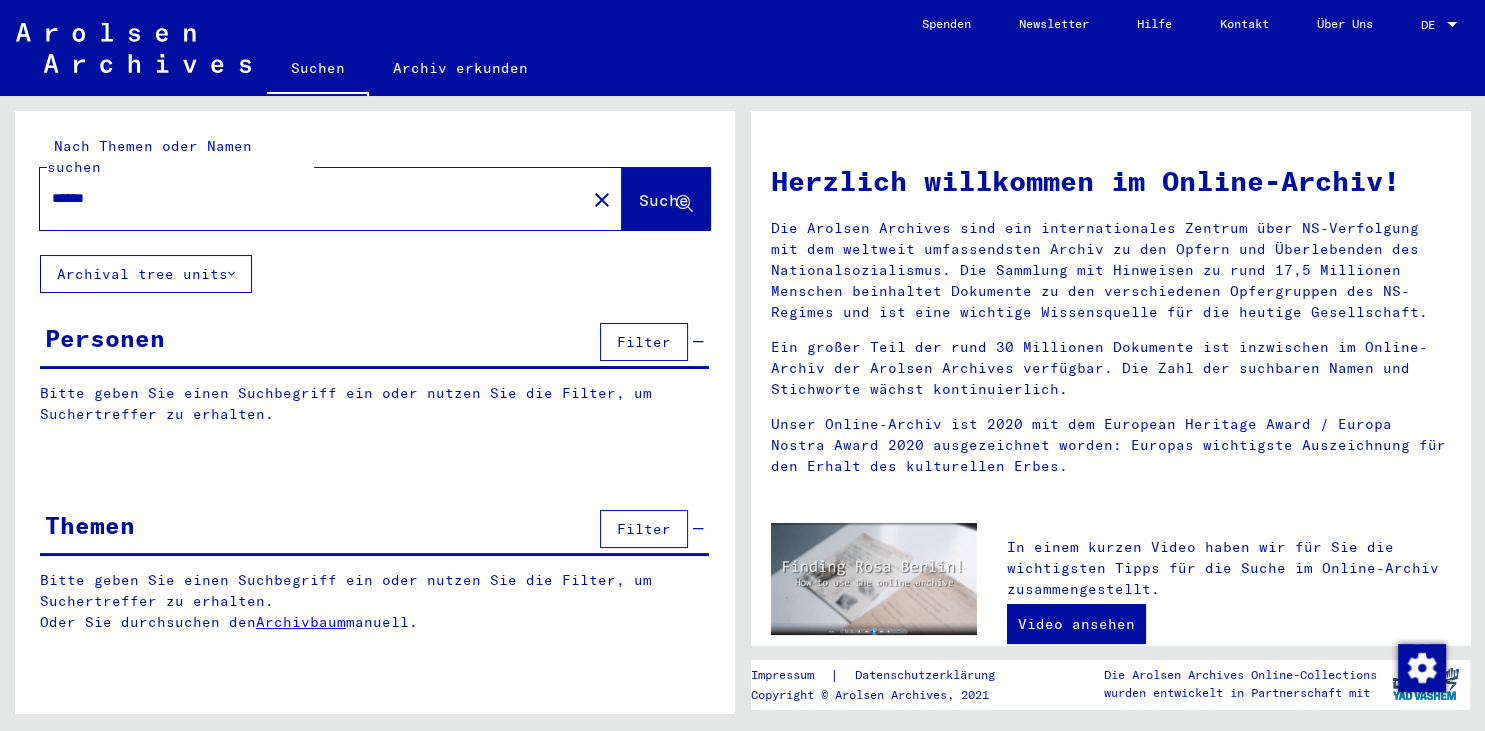 type on "******" 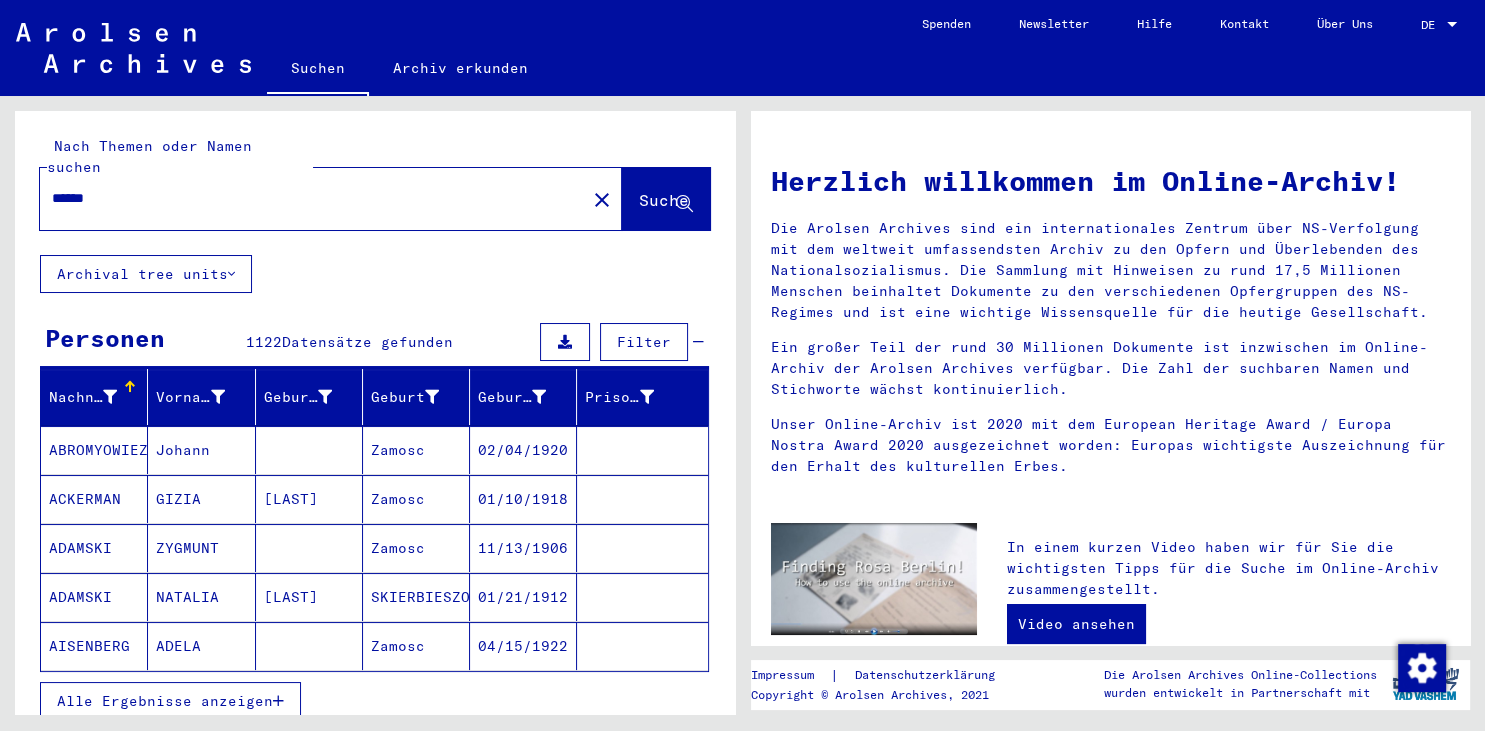 click 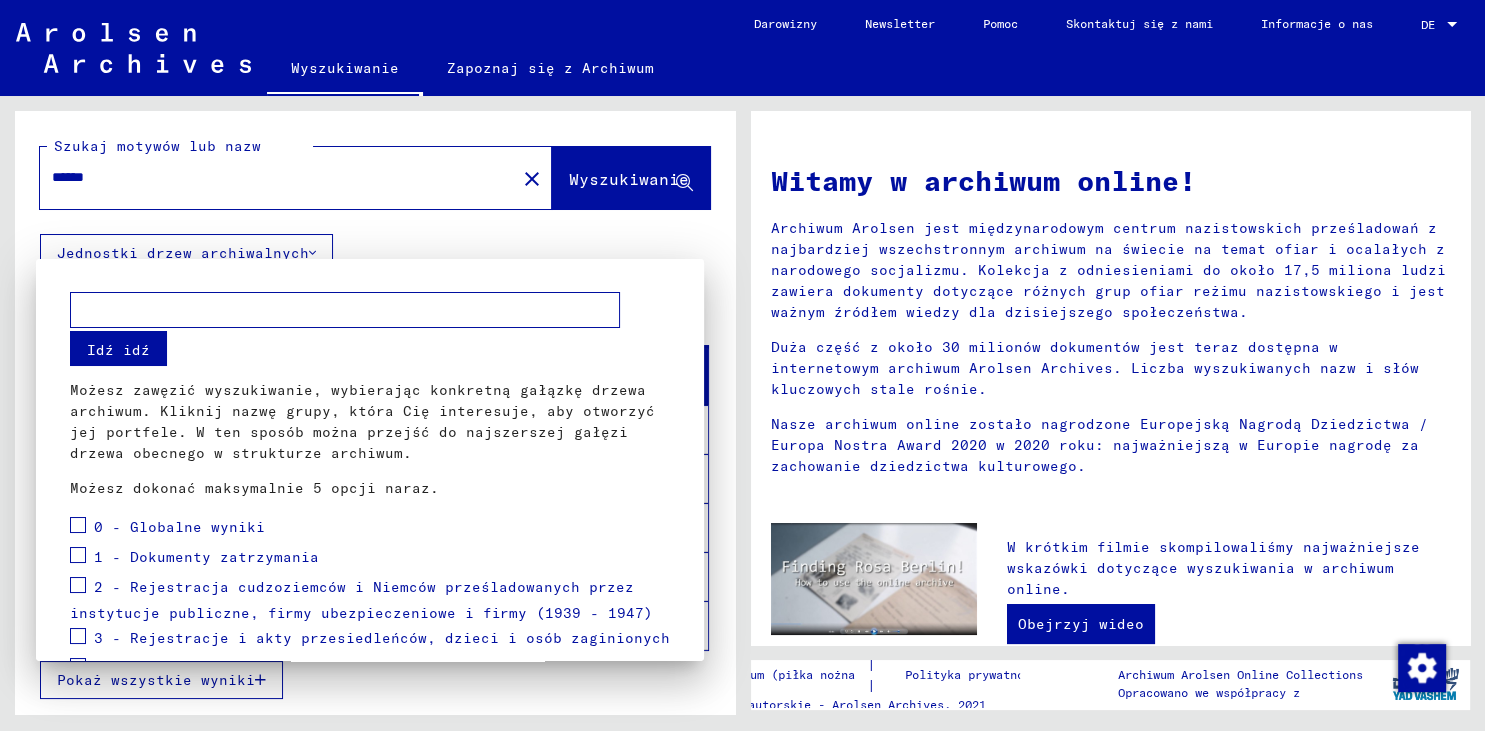 click at bounding box center (78, 555) 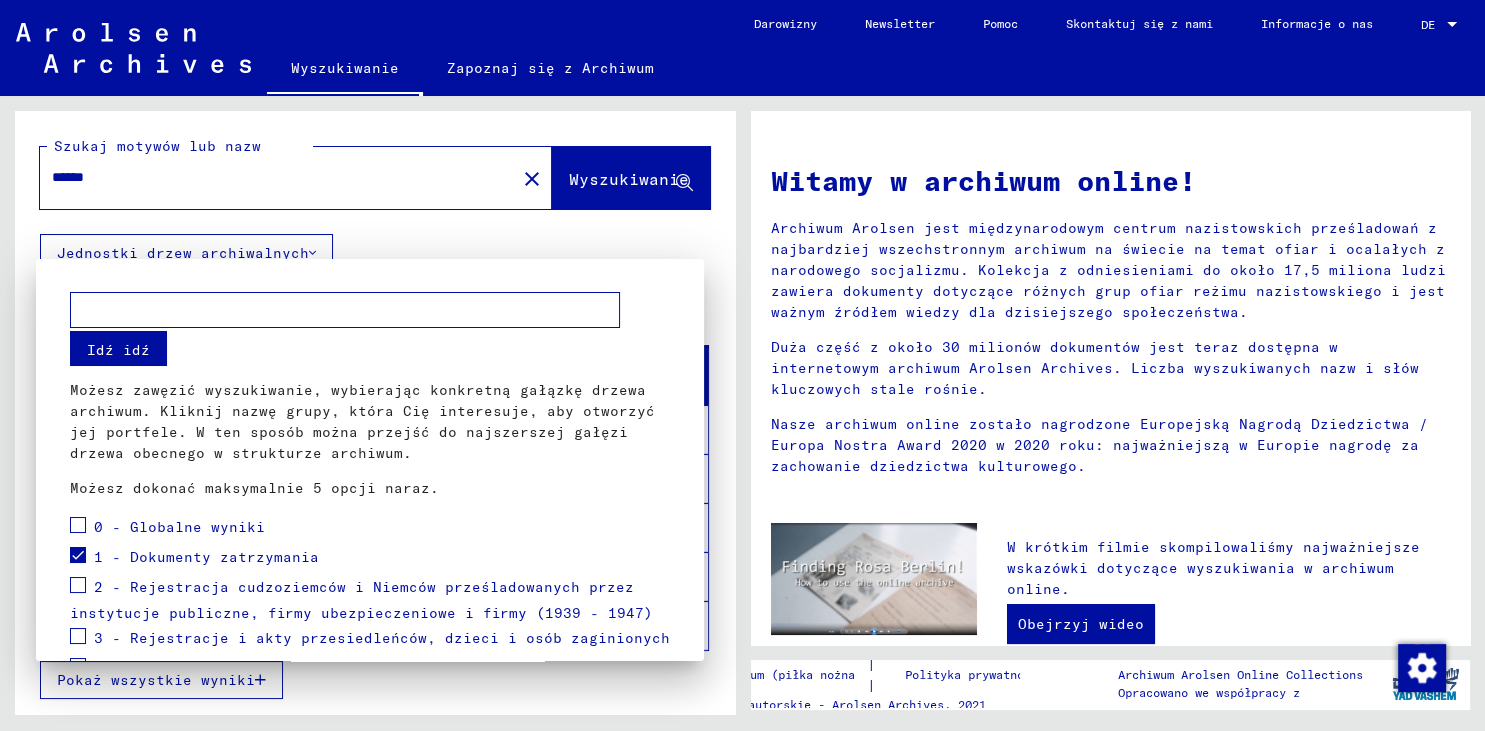 scroll, scrollTop: 110, scrollLeft: 0, axis: vertical 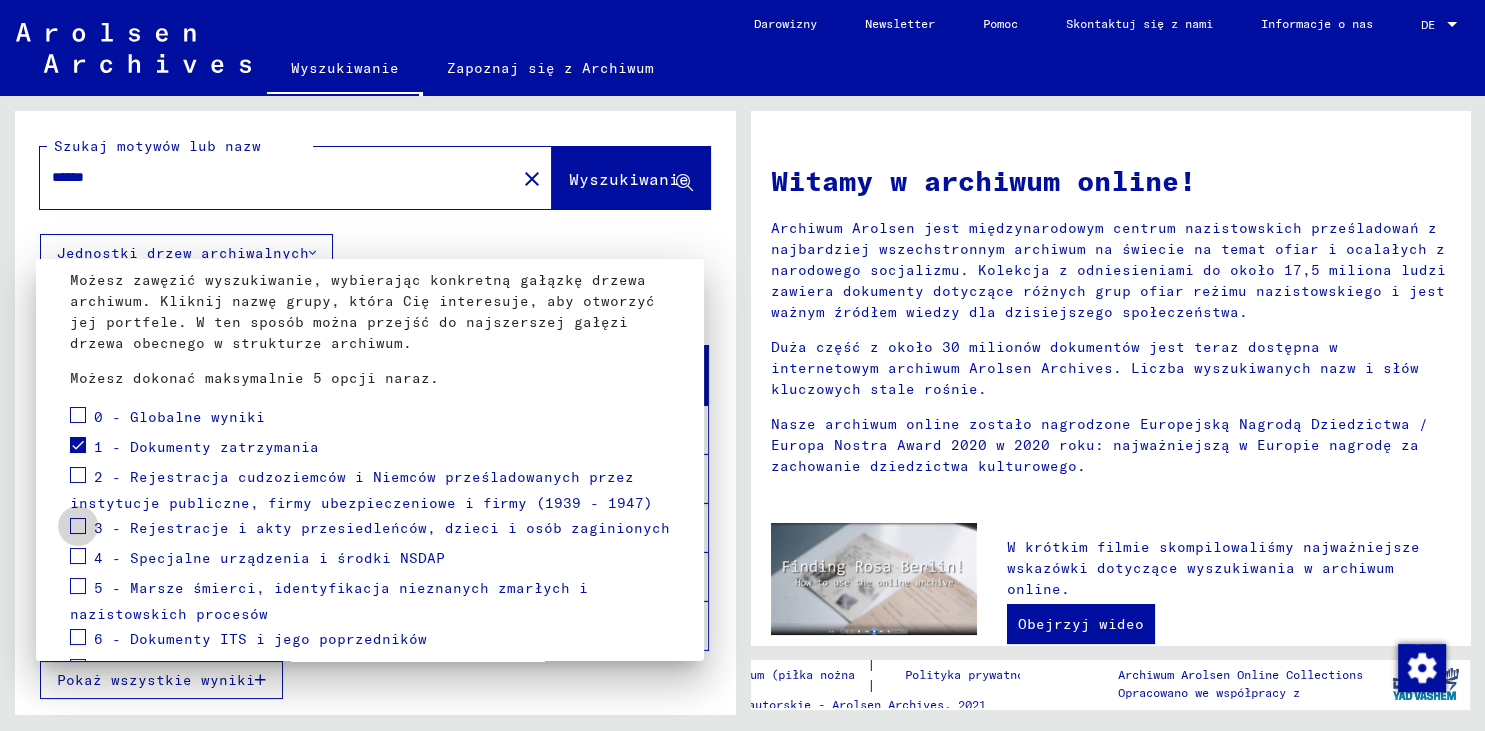 click at bounding box center [78, 526] 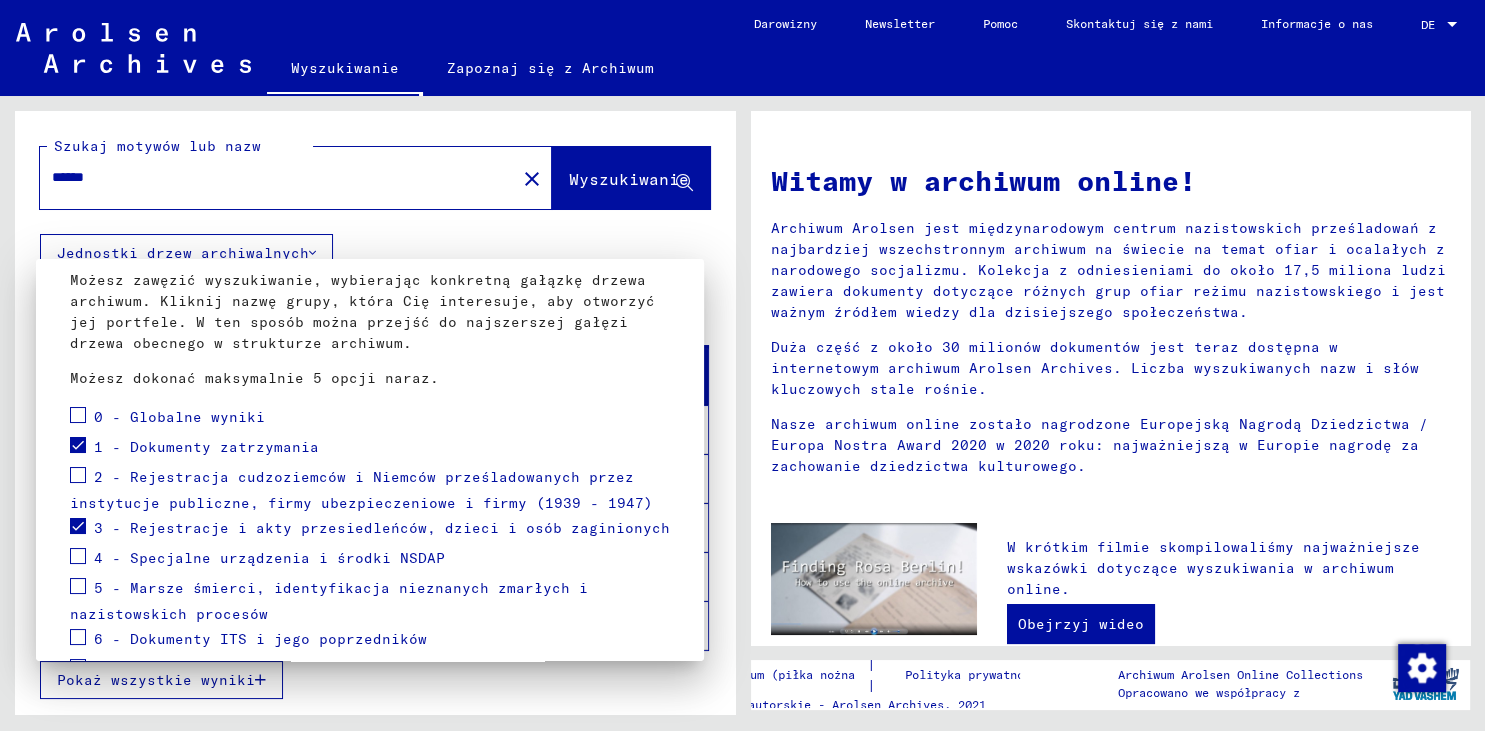 click at bounding box center [78, 556] 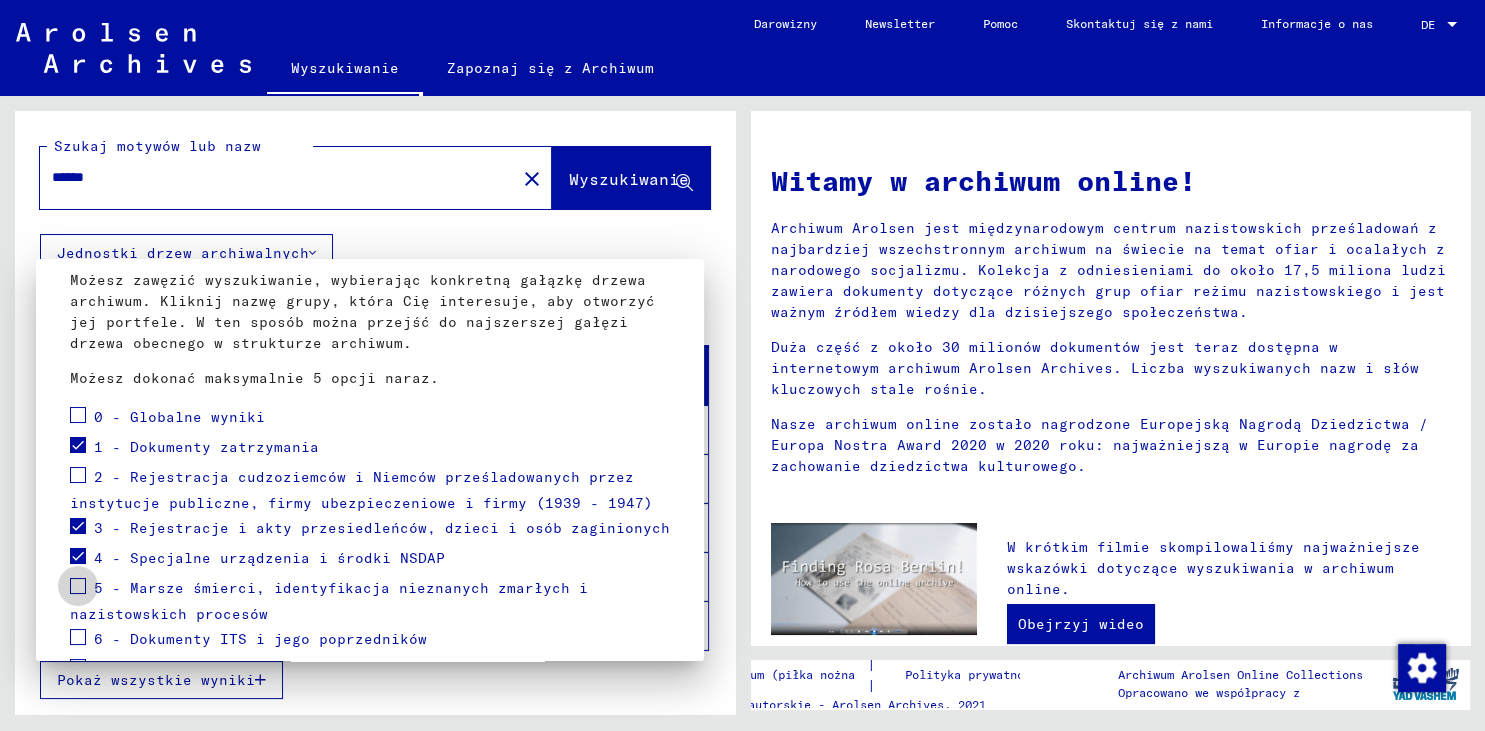 click at bounding box center (78, 586) 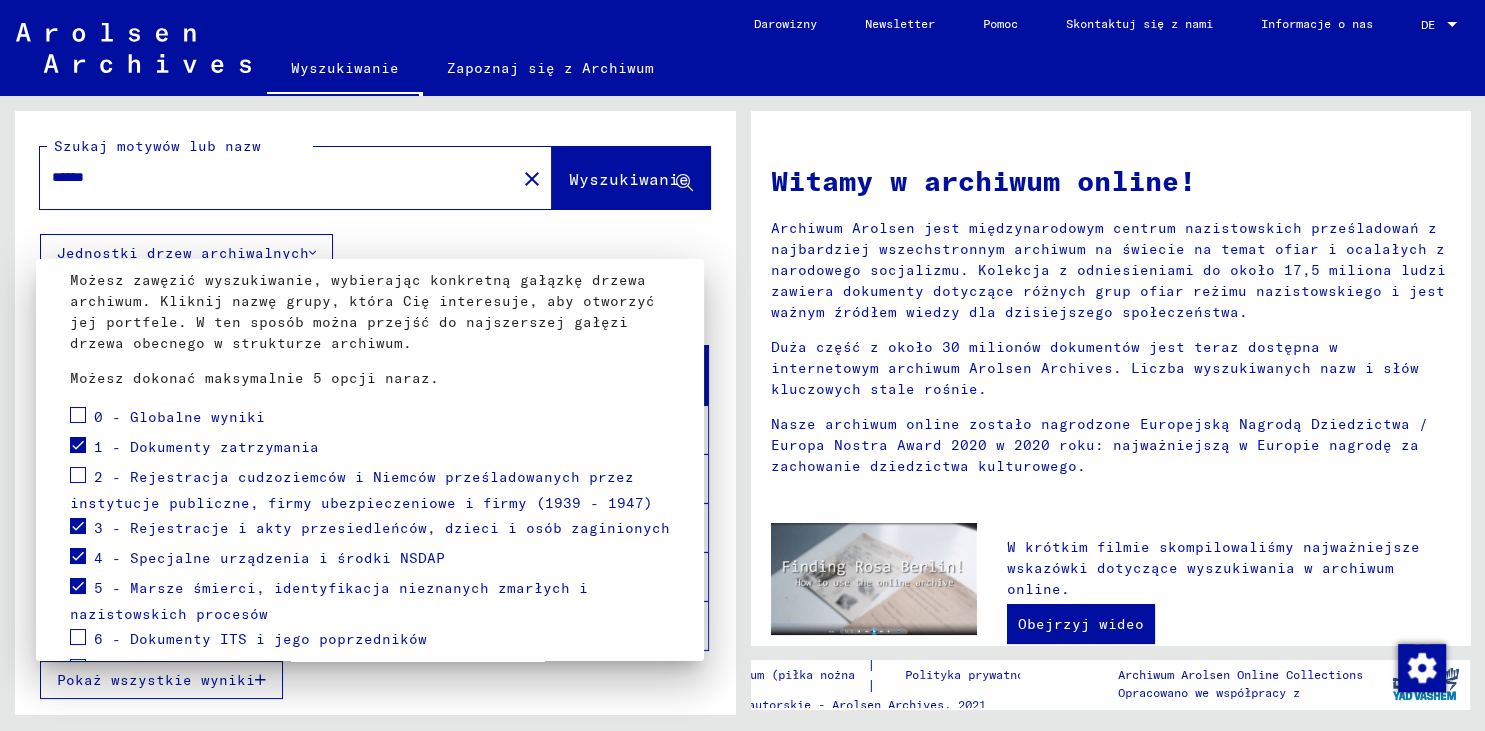 click at bounding box center (742, 365) 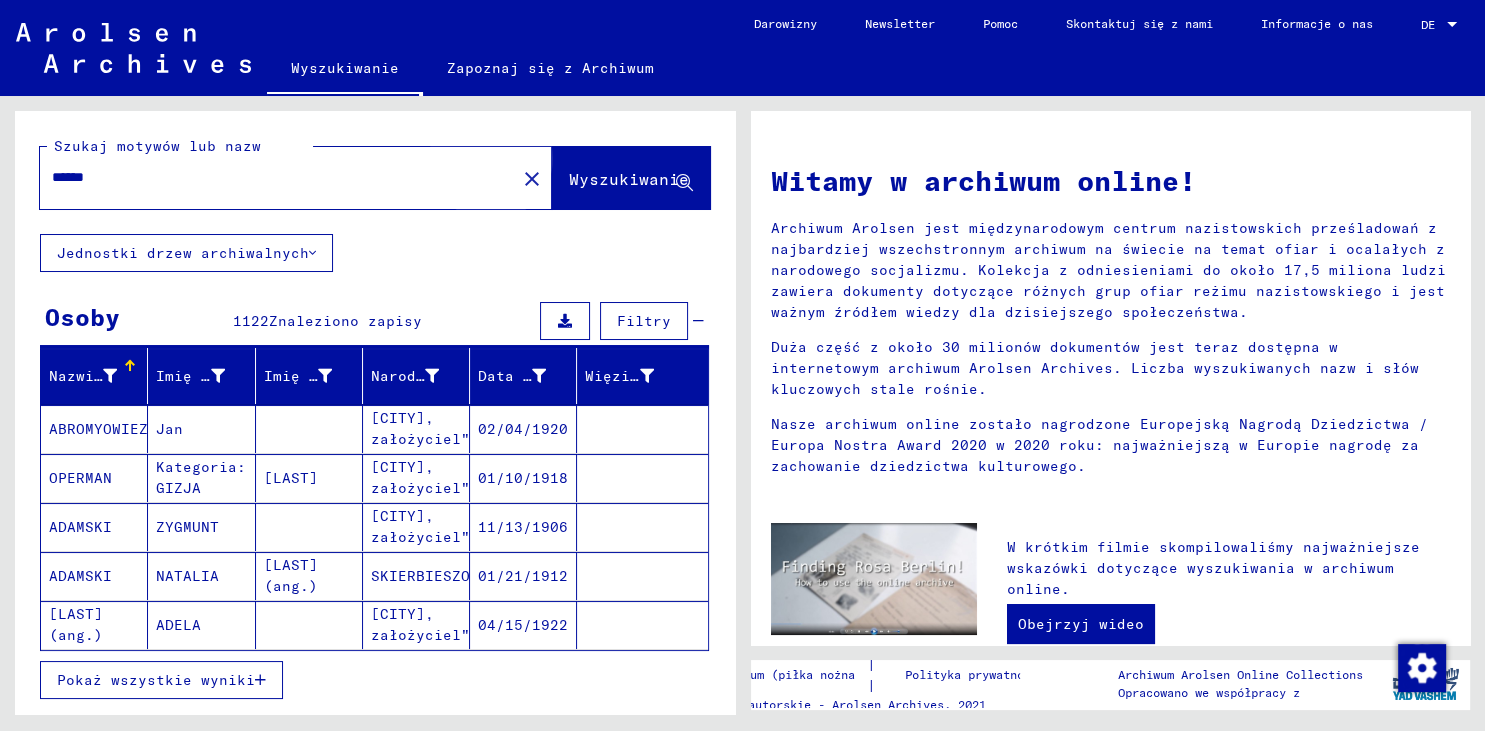 click on "Wyszukiwanie" 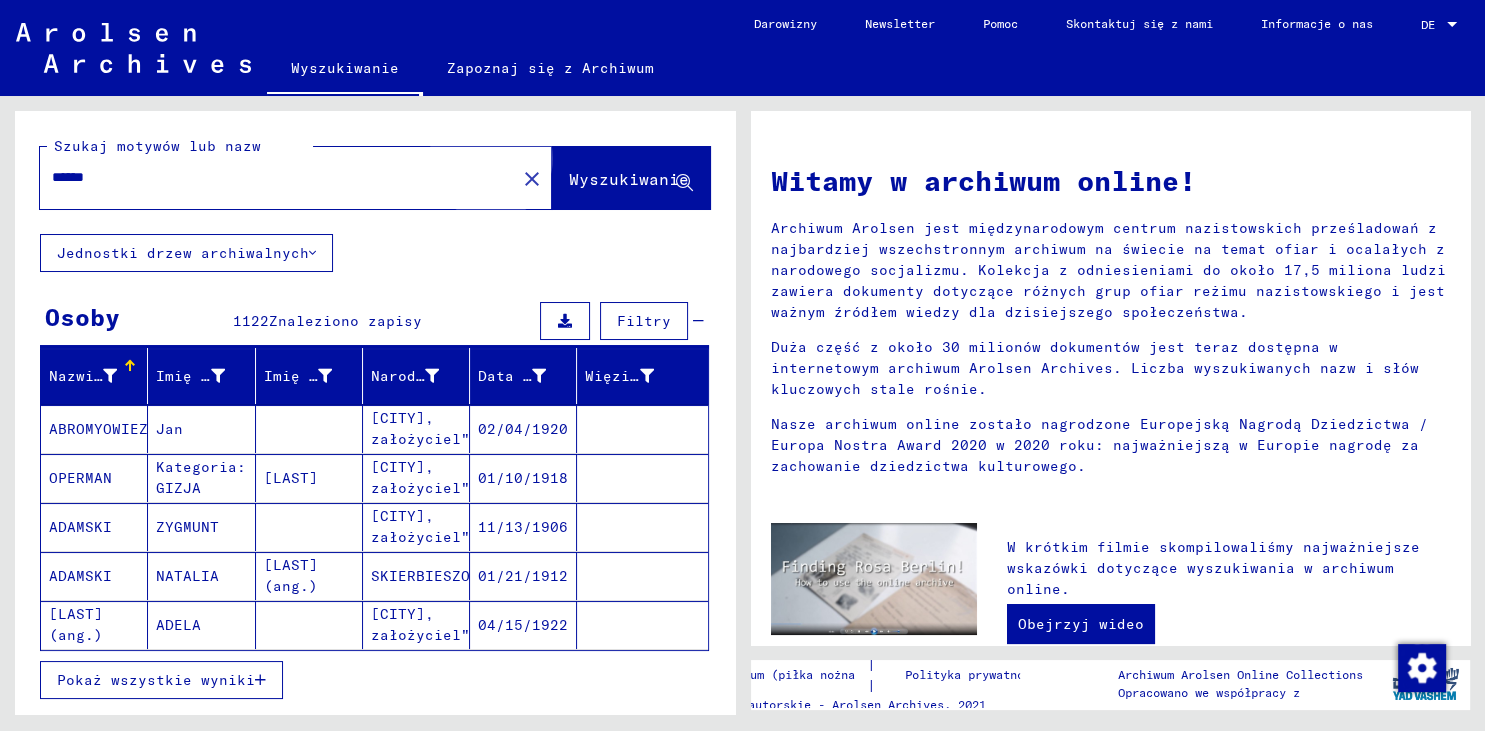 click on "Wyszukiwanie" 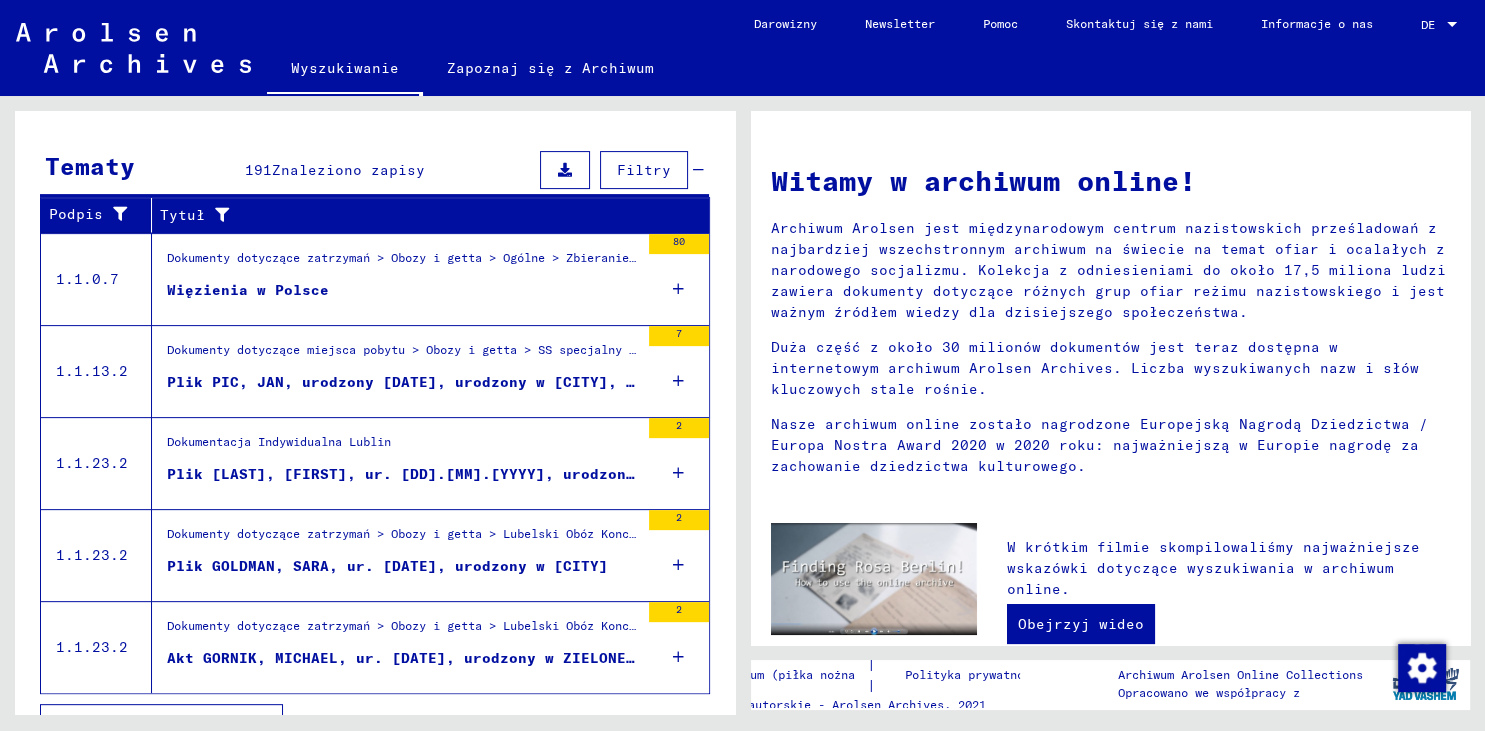 scroll, scrollTop: 661, scrollLeft: 0, axis: vertical 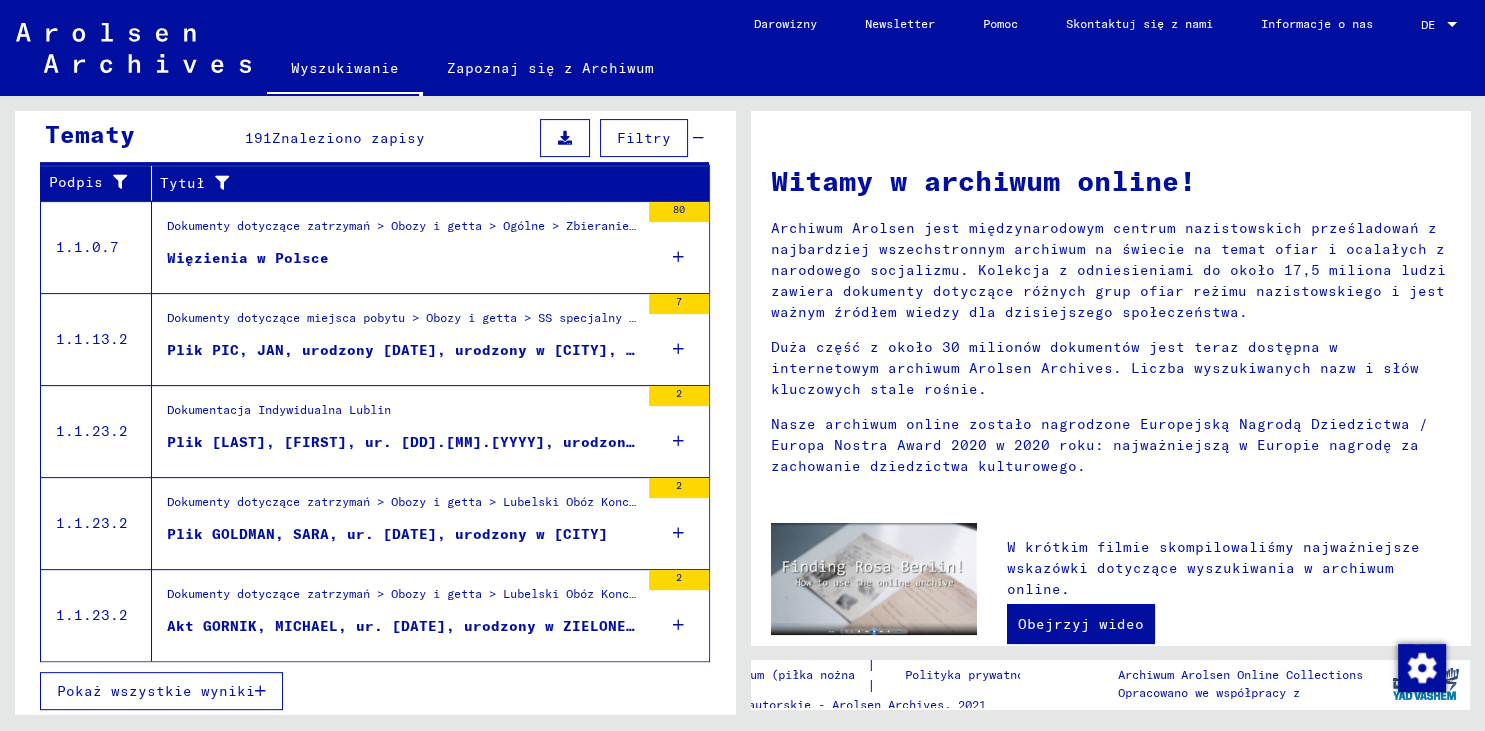 click on "Pokaż wszystkie wyniki" at bounding box center [156, 691] 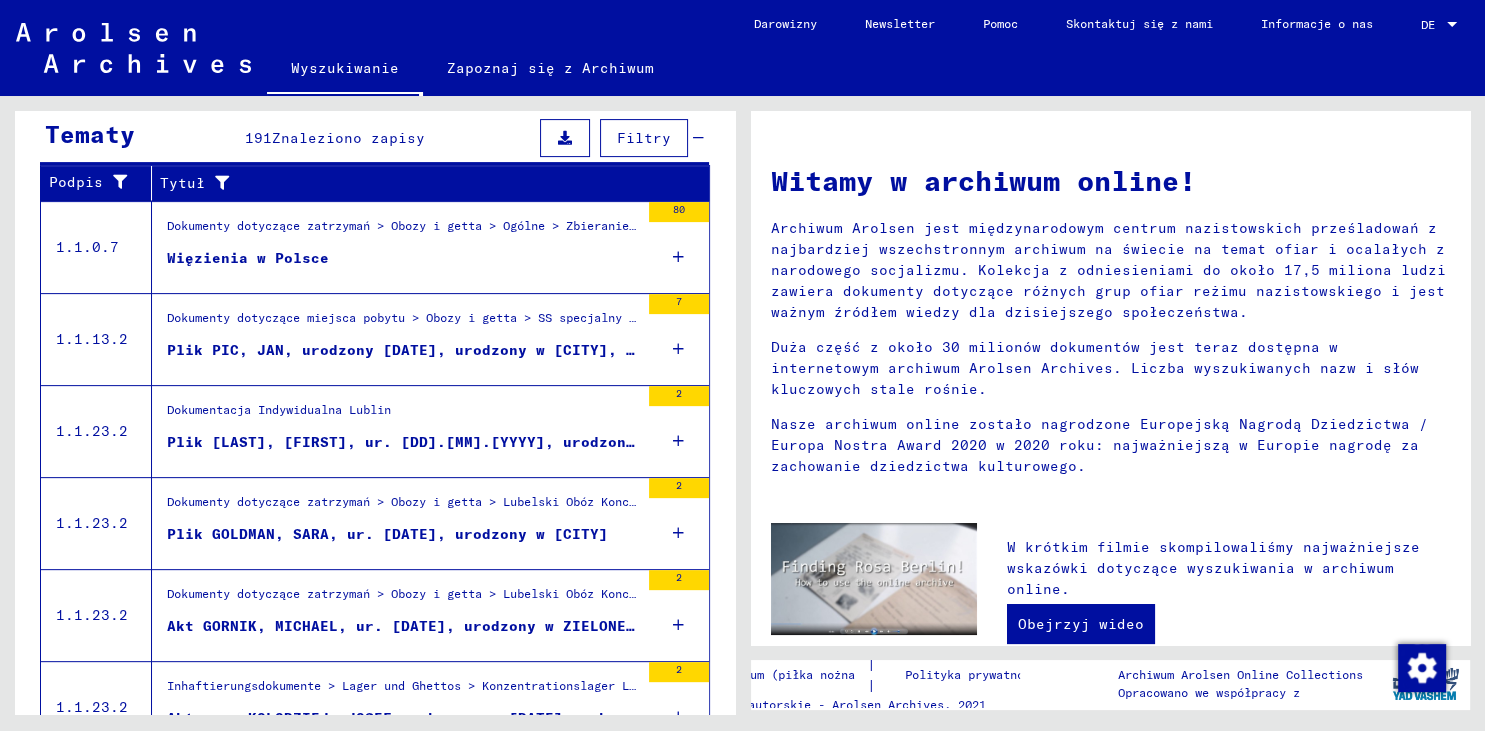 scroll, scrollTop: 302, scrollLeft: 0, axis: vertical 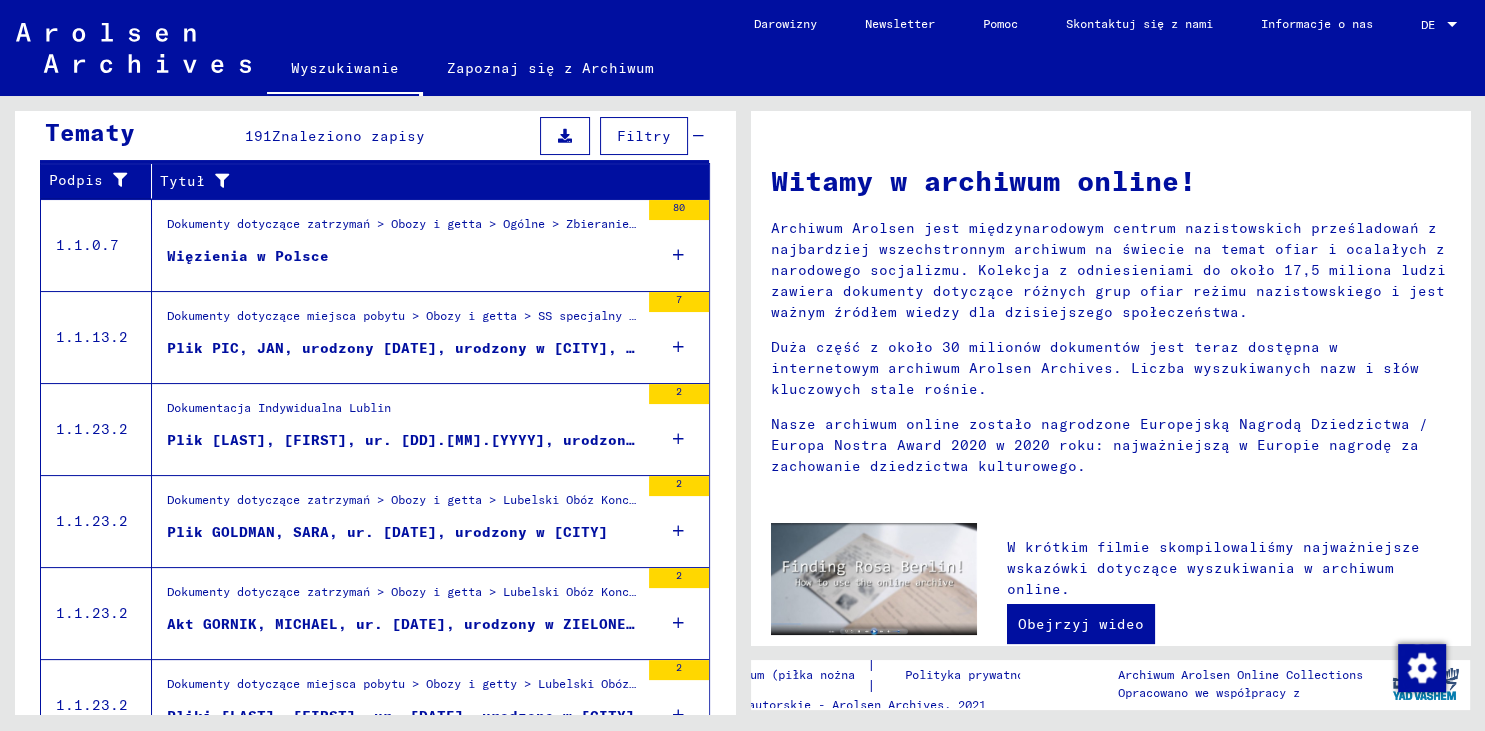 click on "2" at bounding box center [679, 613] 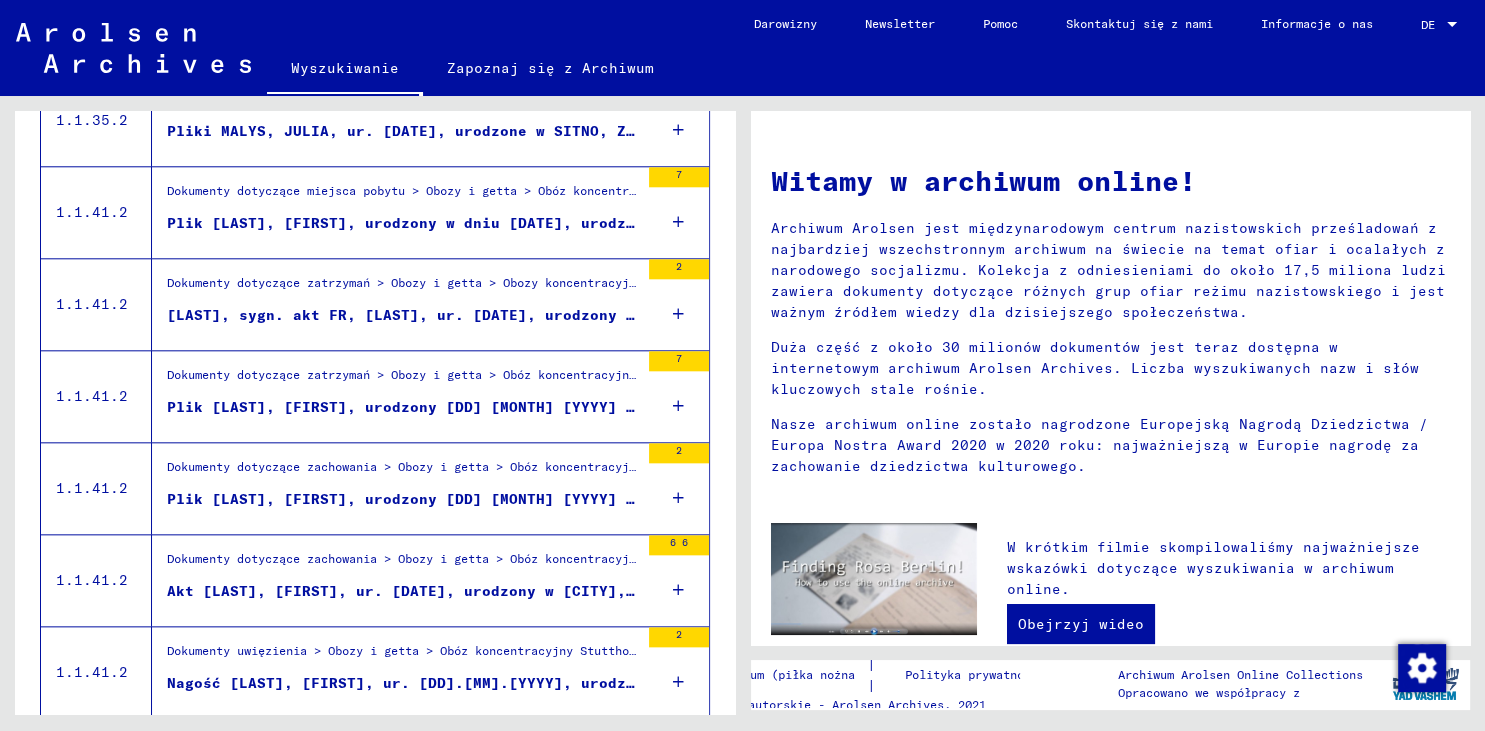 scroll, scrollTop: 2254, scrollLeft: 0, axis: vertical 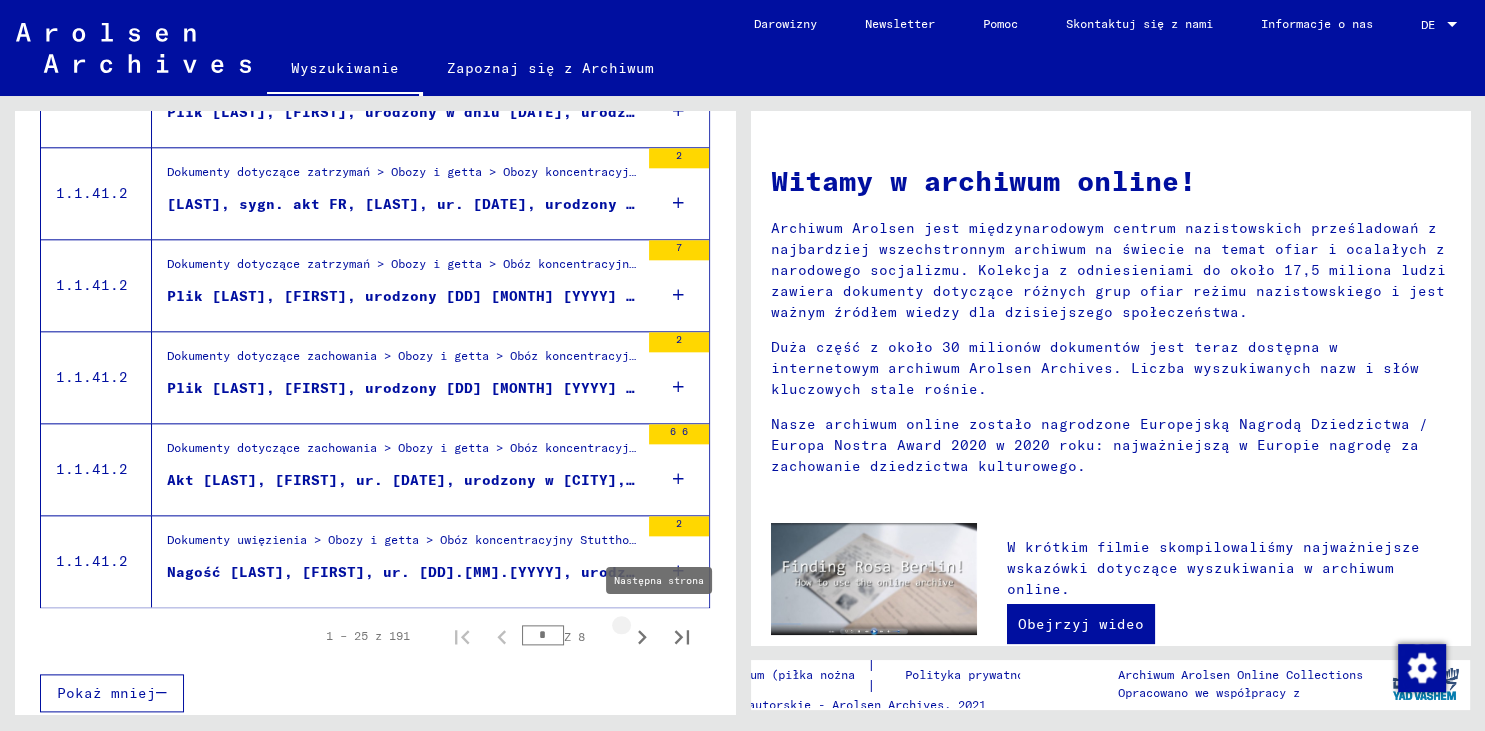 click 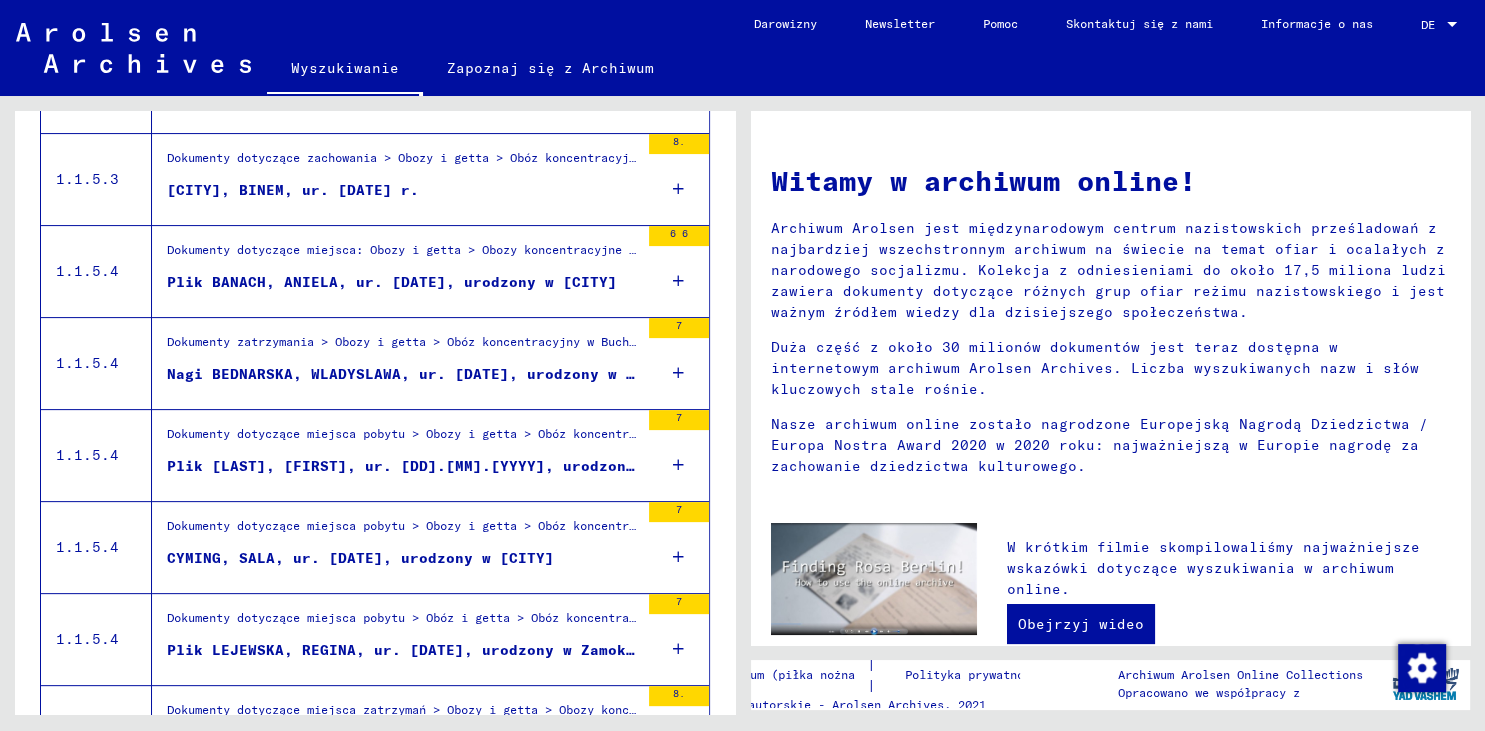 scroll, scrollTop: 994, scrollLeft: 0, axis: vertical 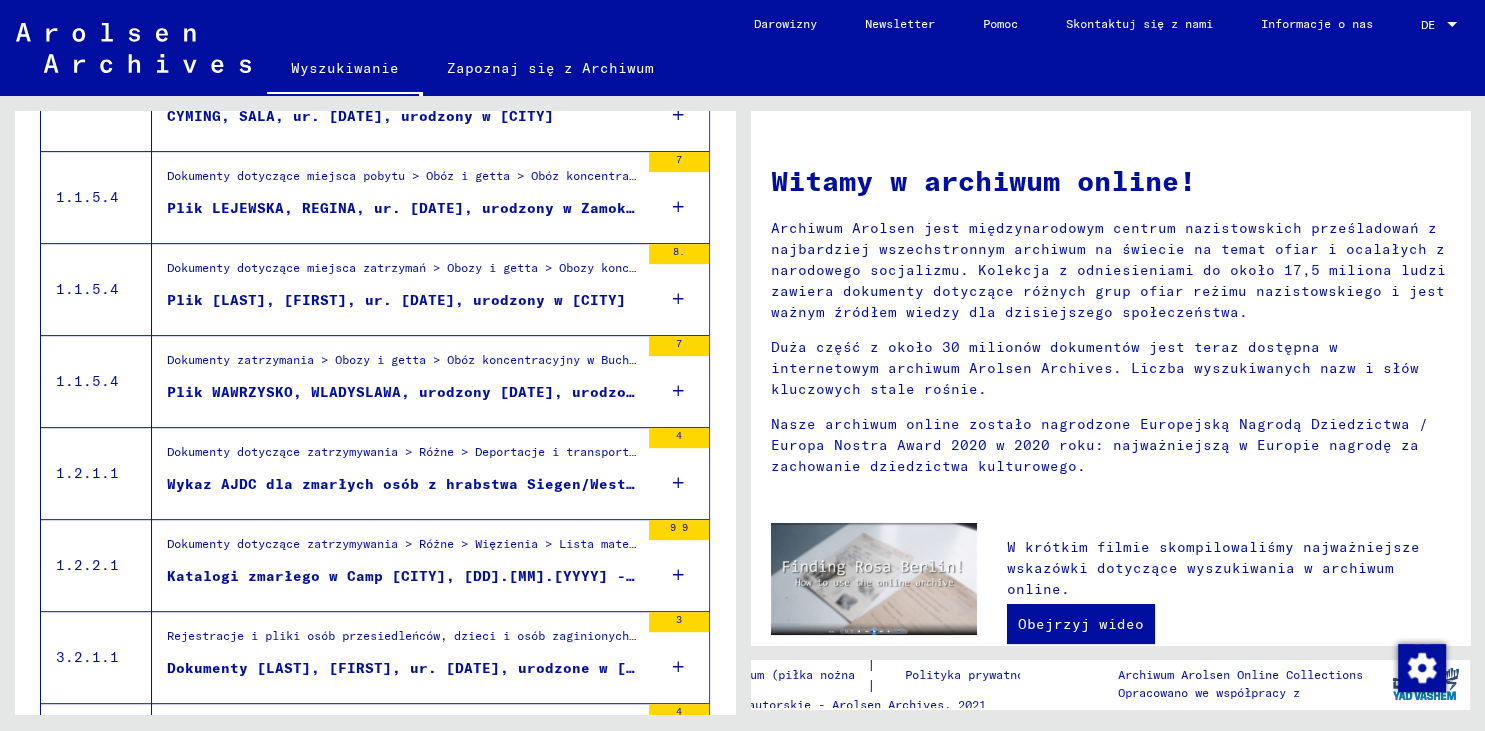click at bounding box center (678, 667) 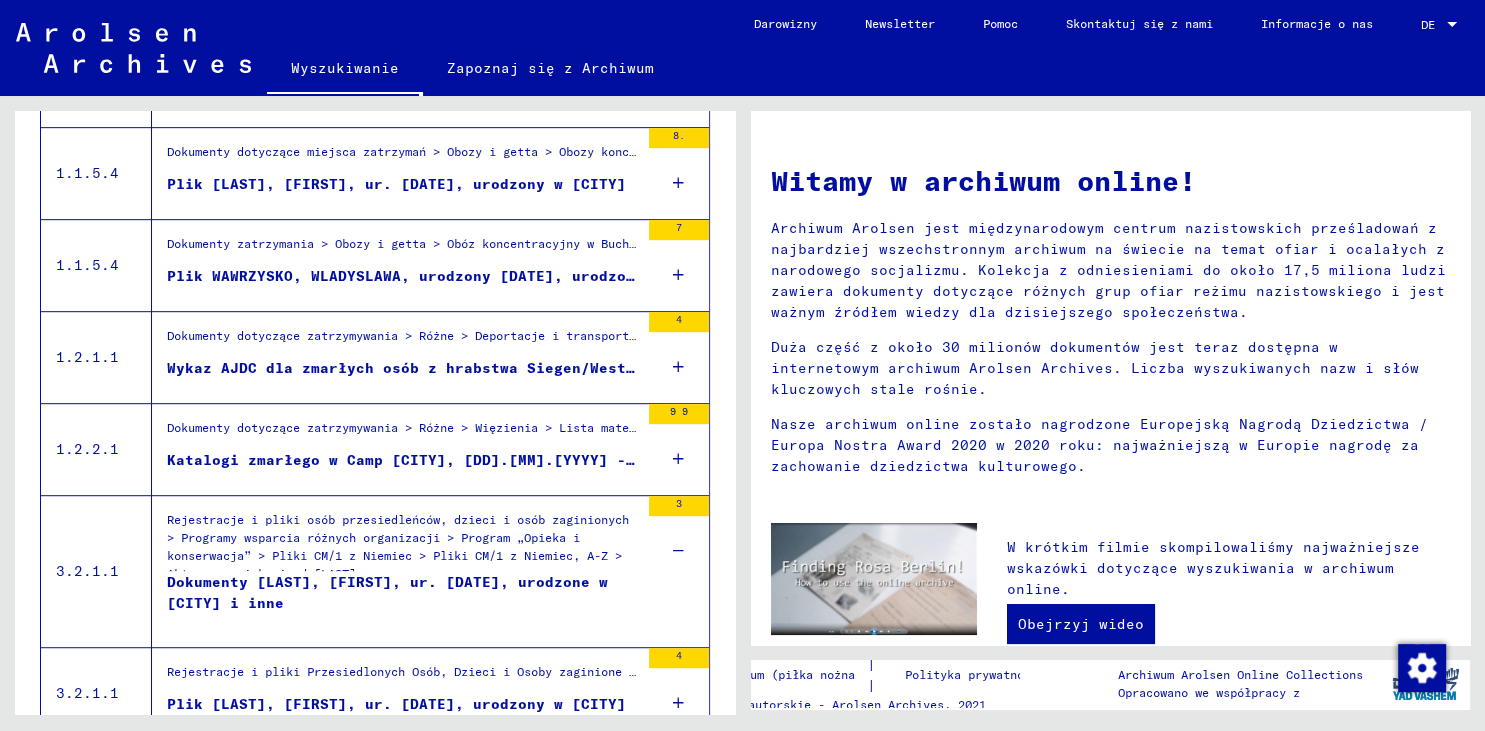 scroll, scrollTop: 1214, scrollLeft: 0, axis: vertical 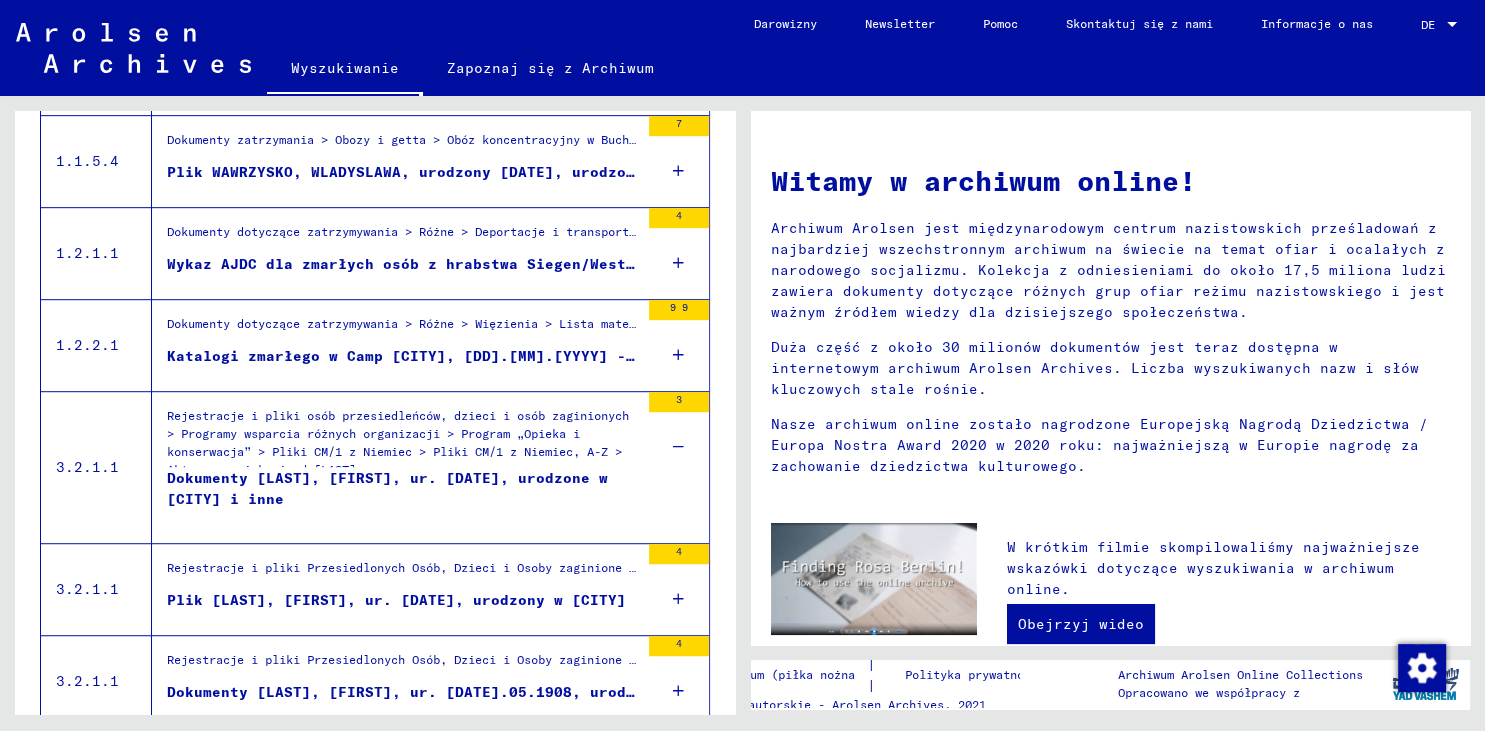 click on "4" at bounding box center (679, 589) 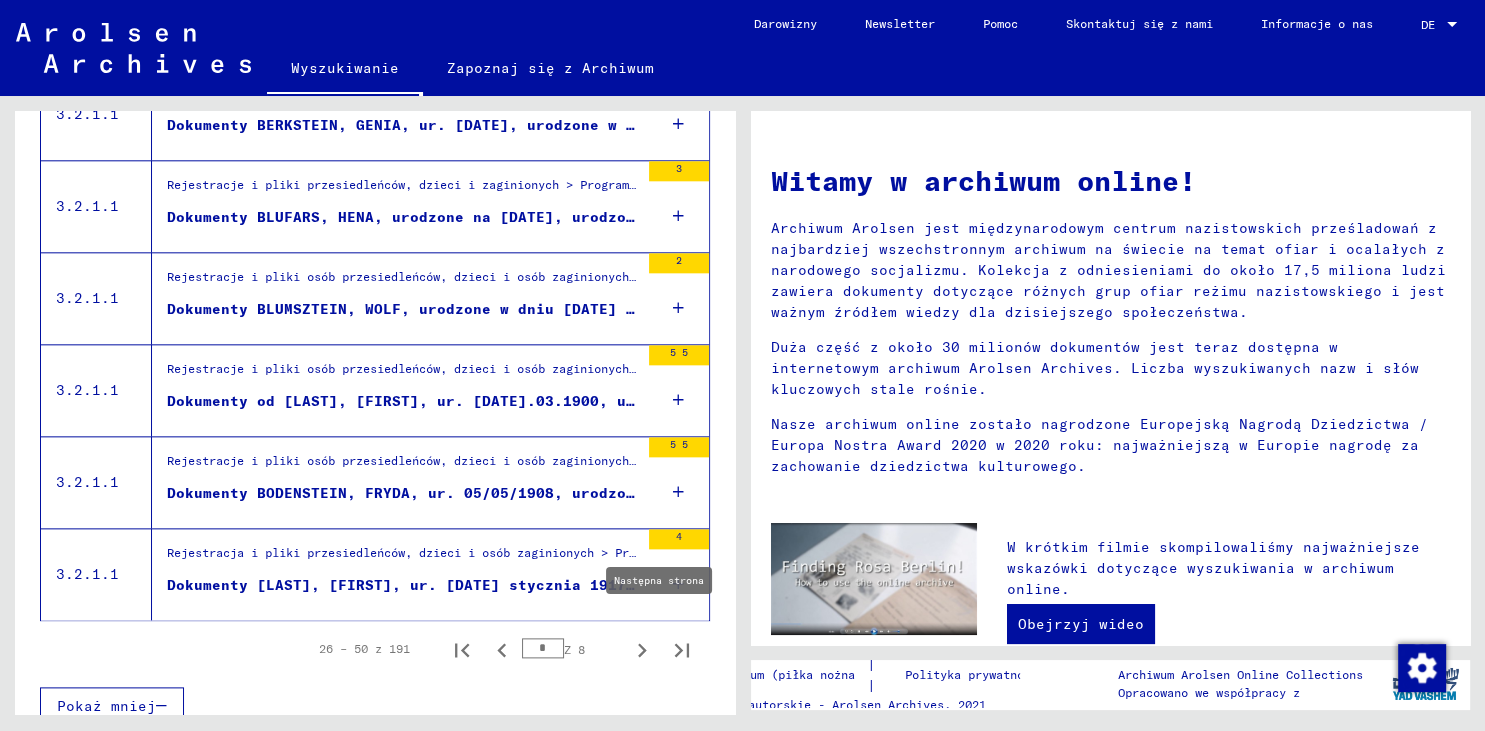 scroll, scrollTop: 2314, scrollLeft: 0, axis: vertical 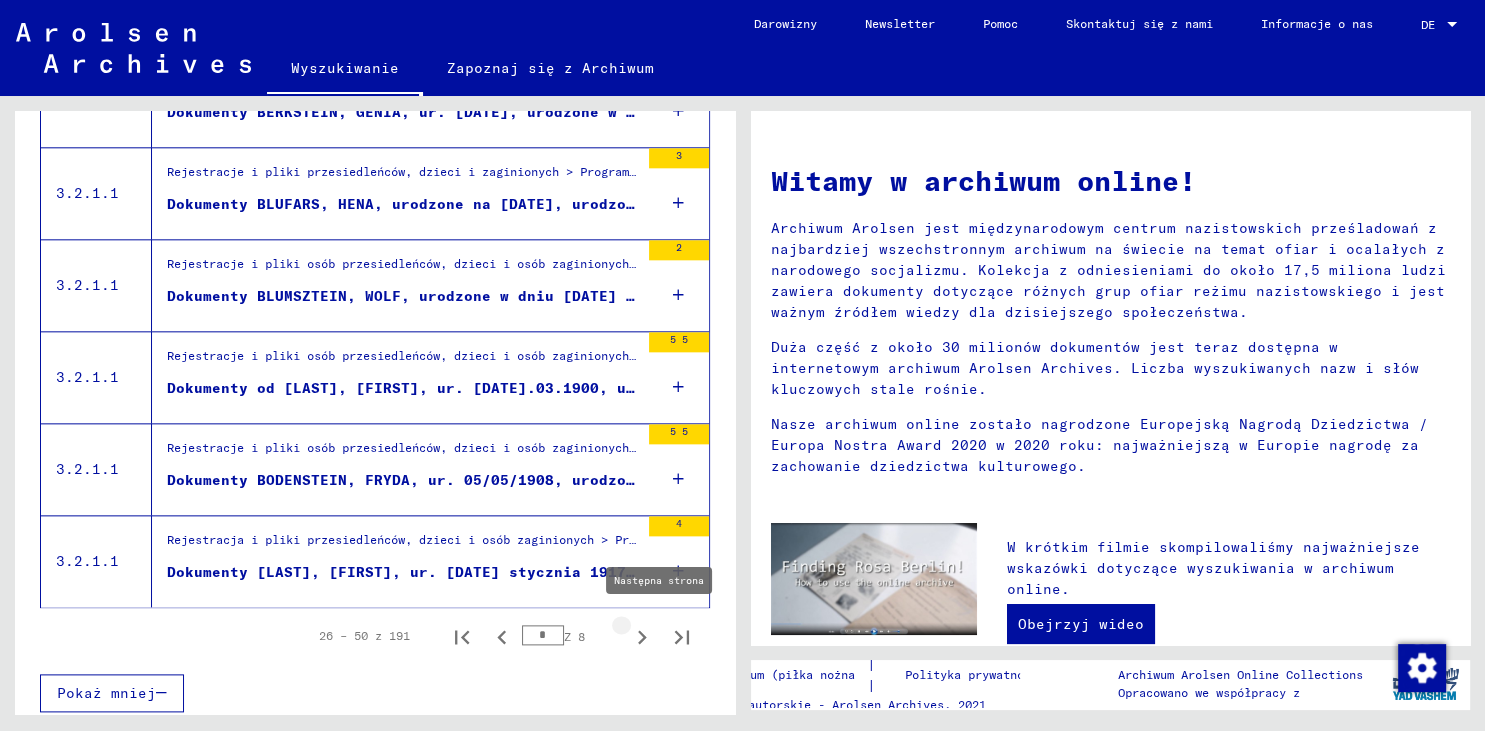click 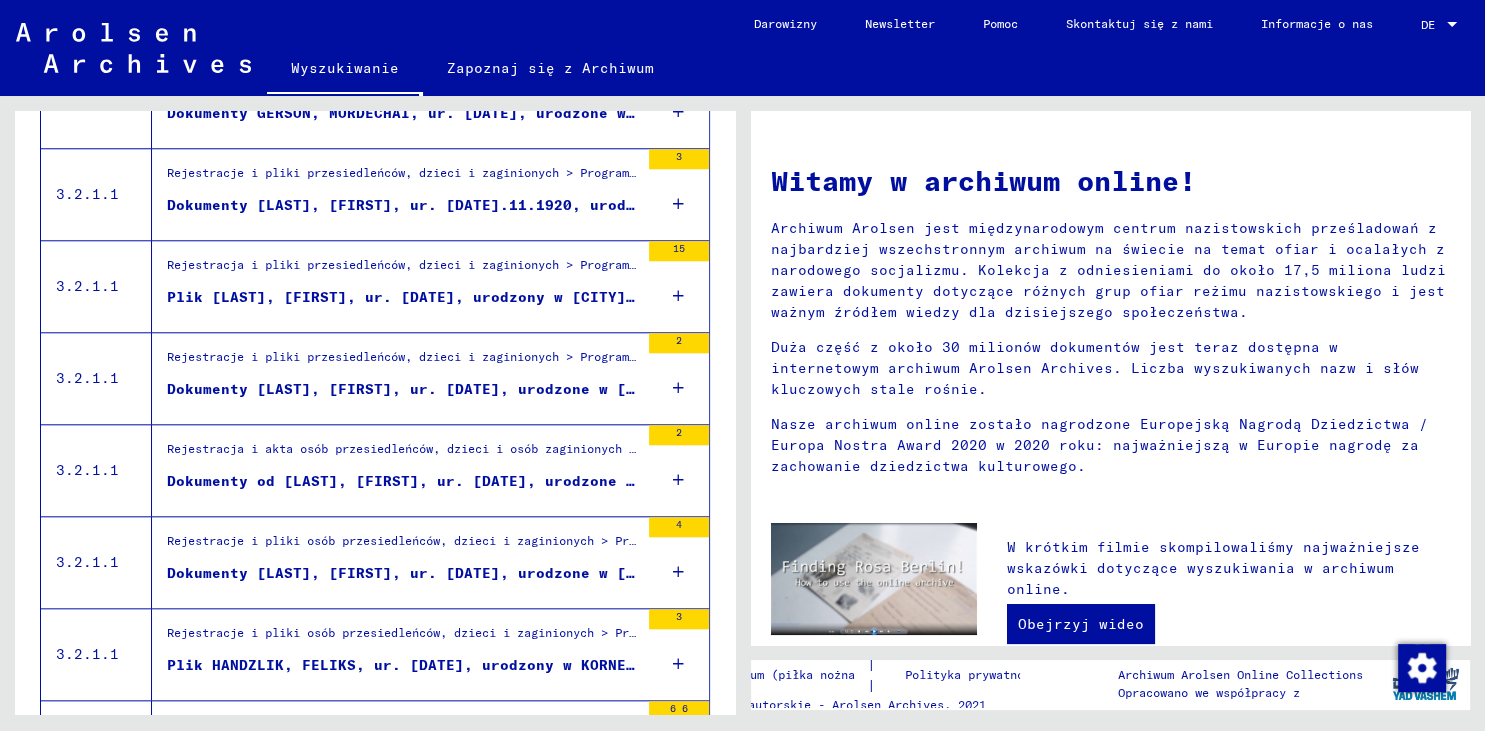 scroll, scrollTop: 2194, scrollLeft: 0, axis: vertical 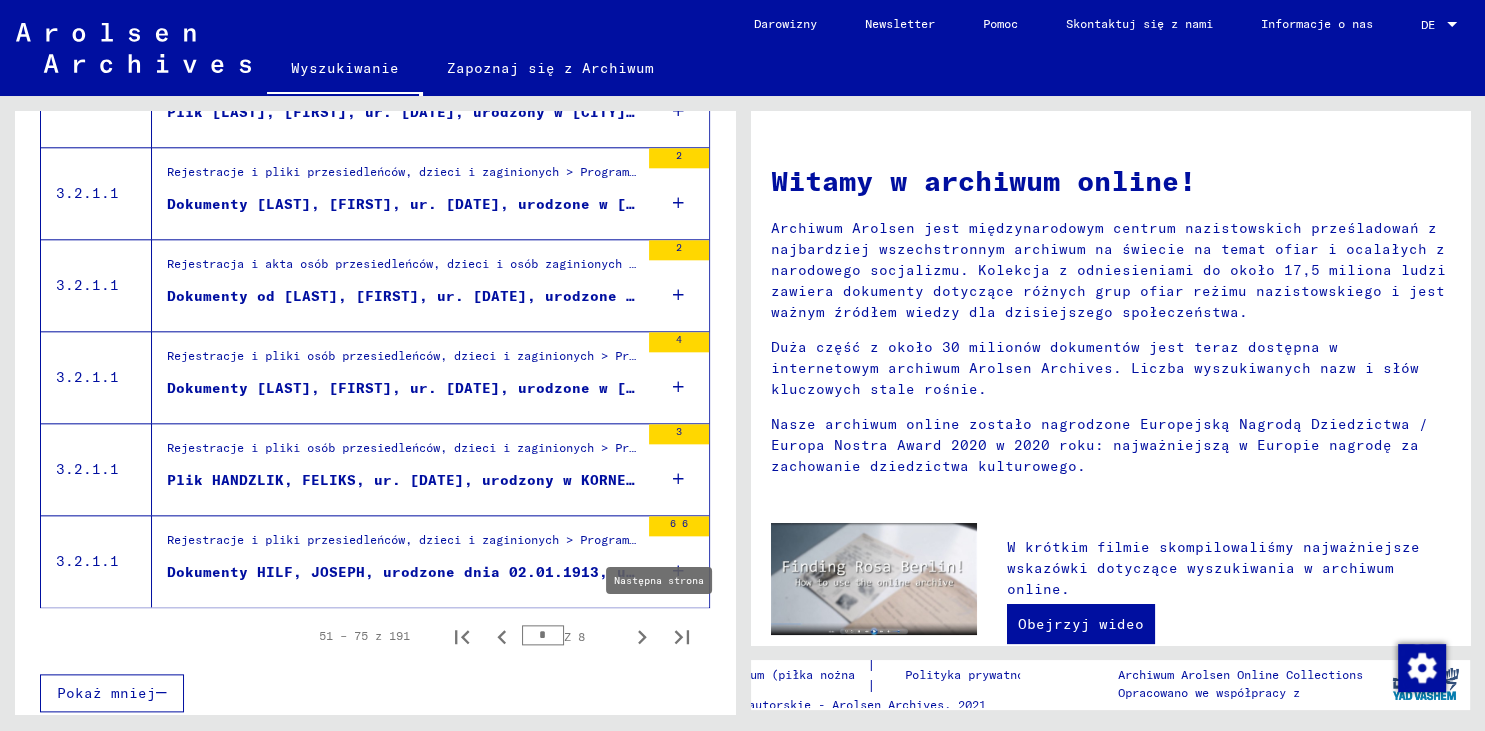 click 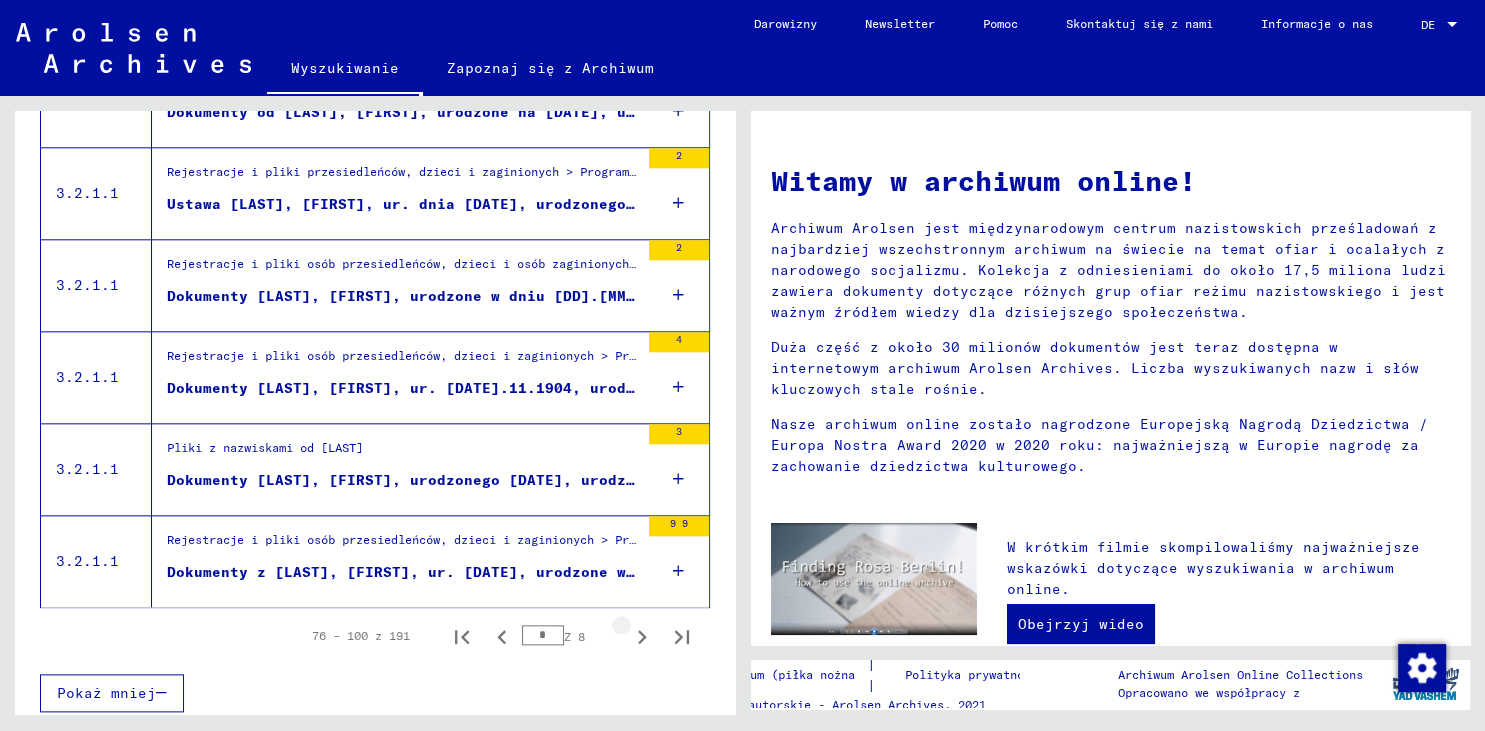 click 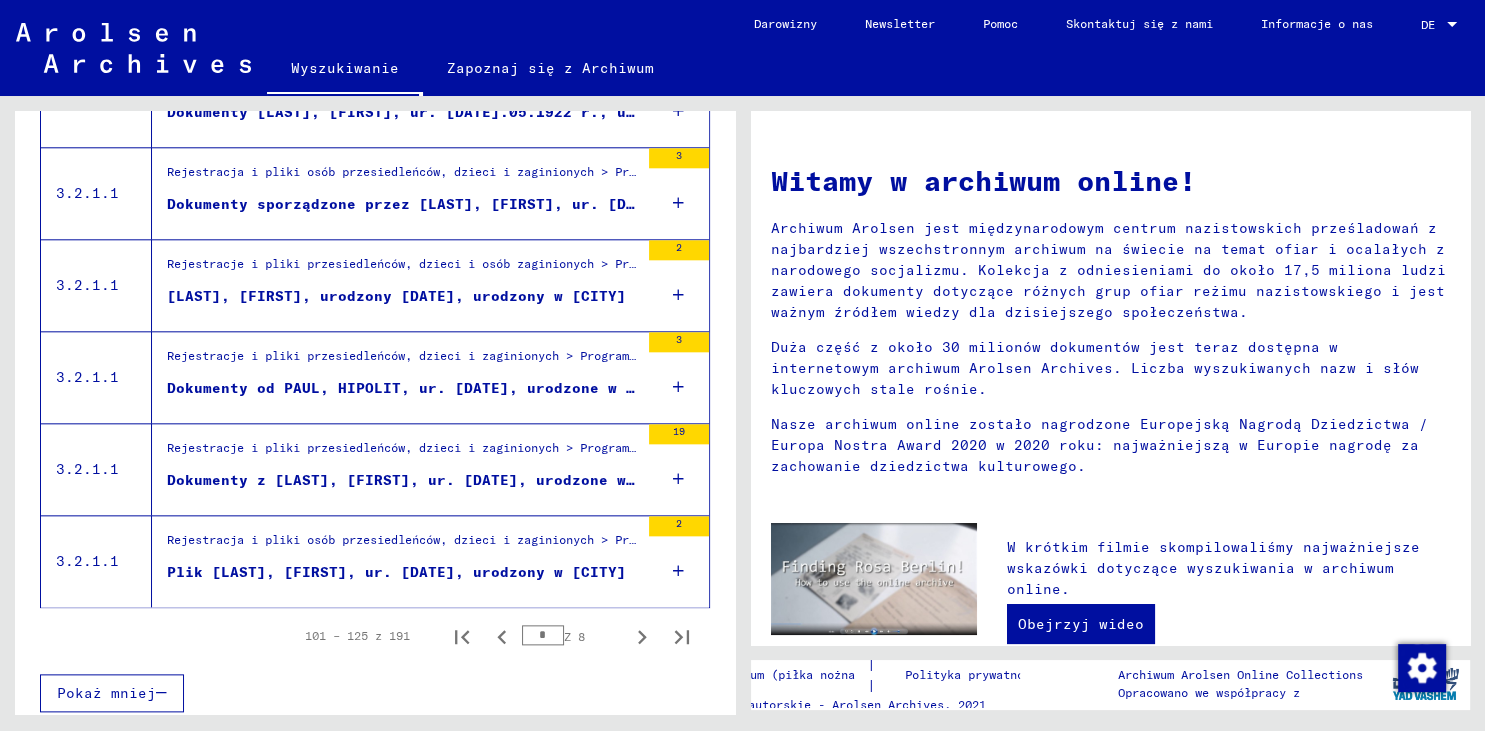 click 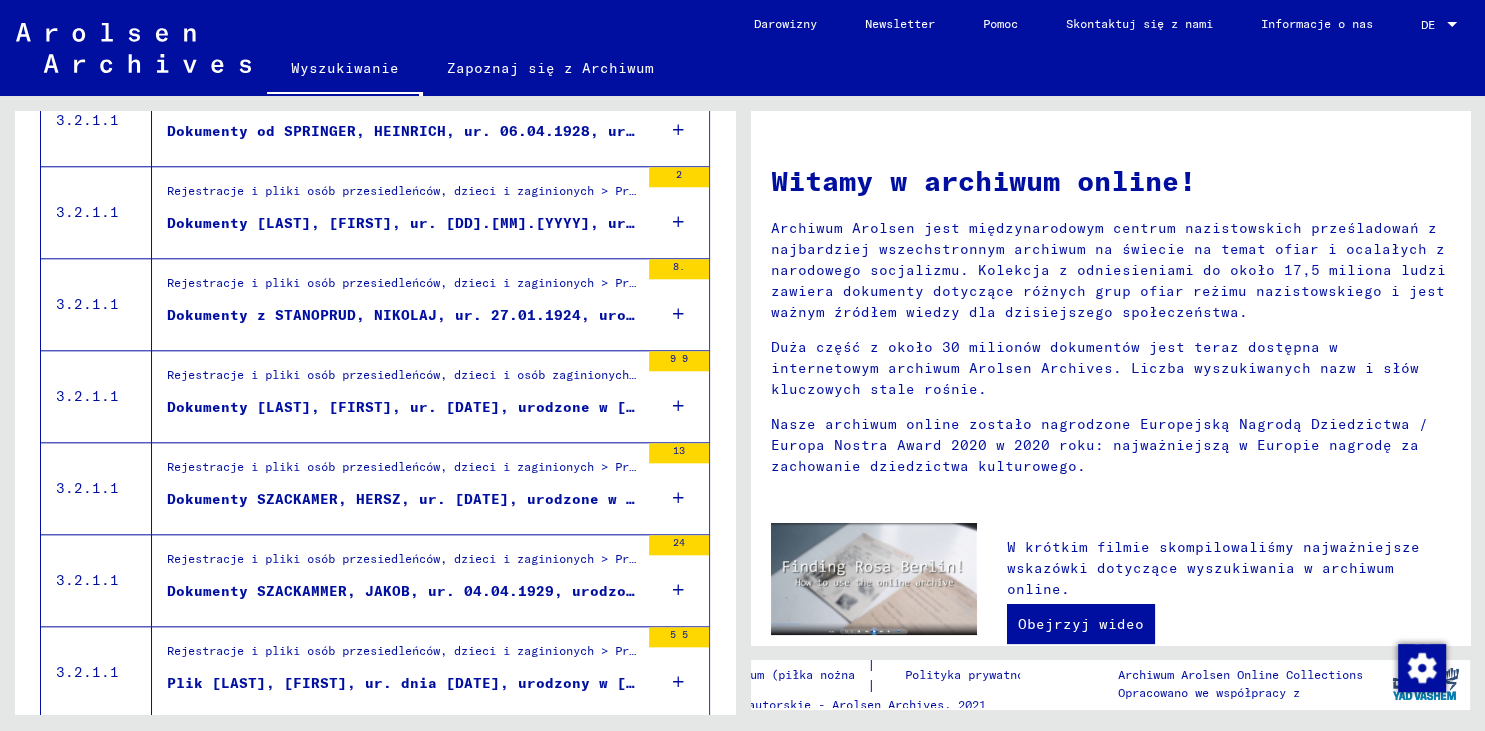 scroll, scrollTop: 2194, scrollLeft: 0, axis: vertical 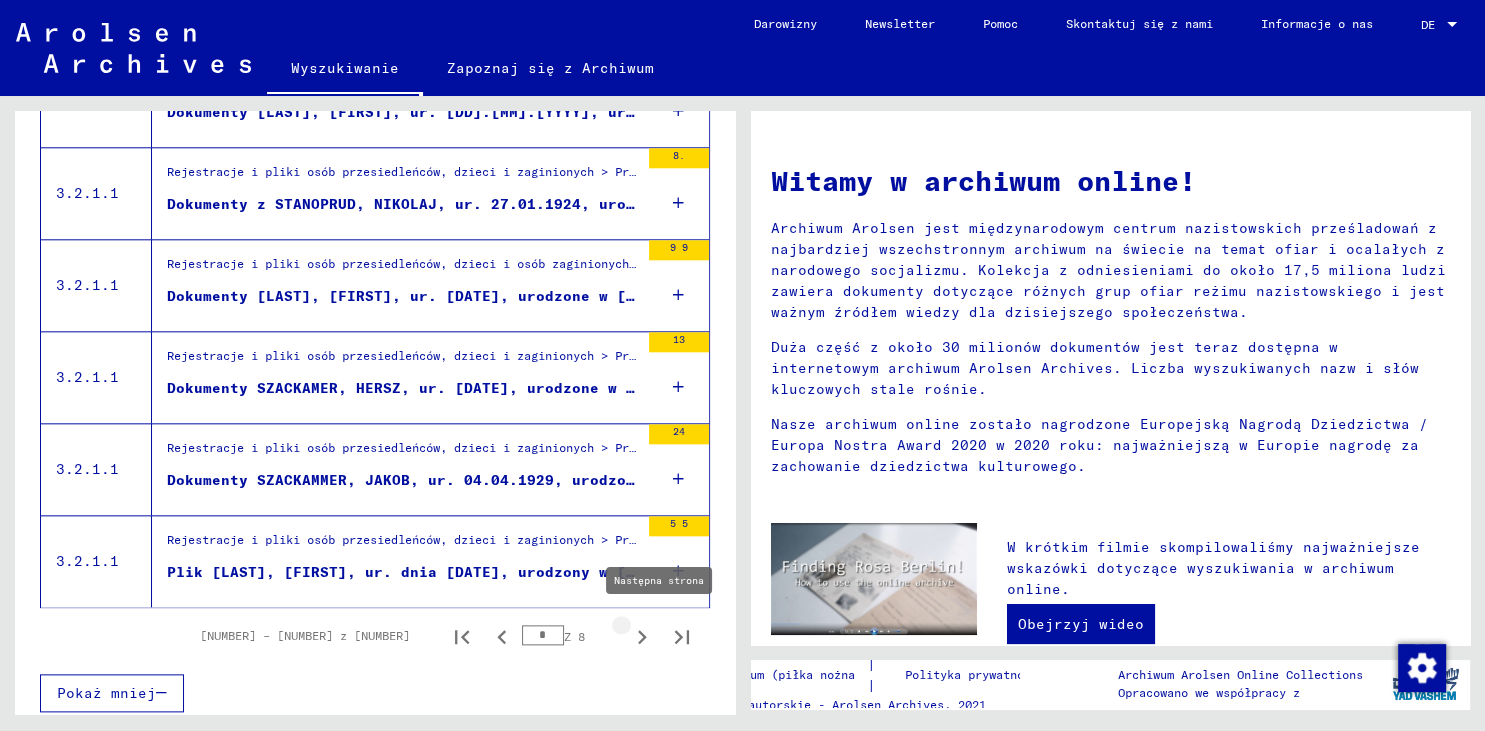 click 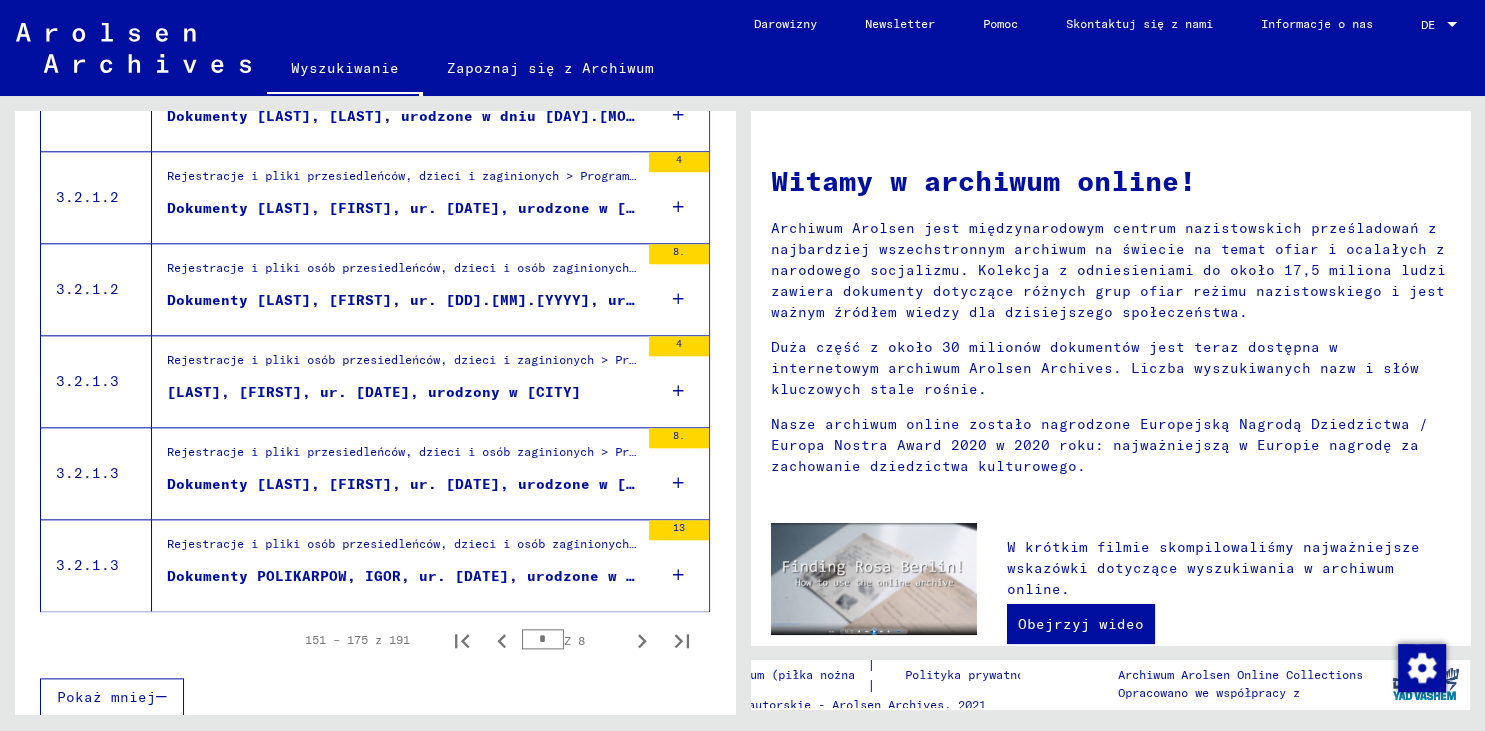 scroll, scrollTop: 2194, scrollLeft: 0, axis: vertical 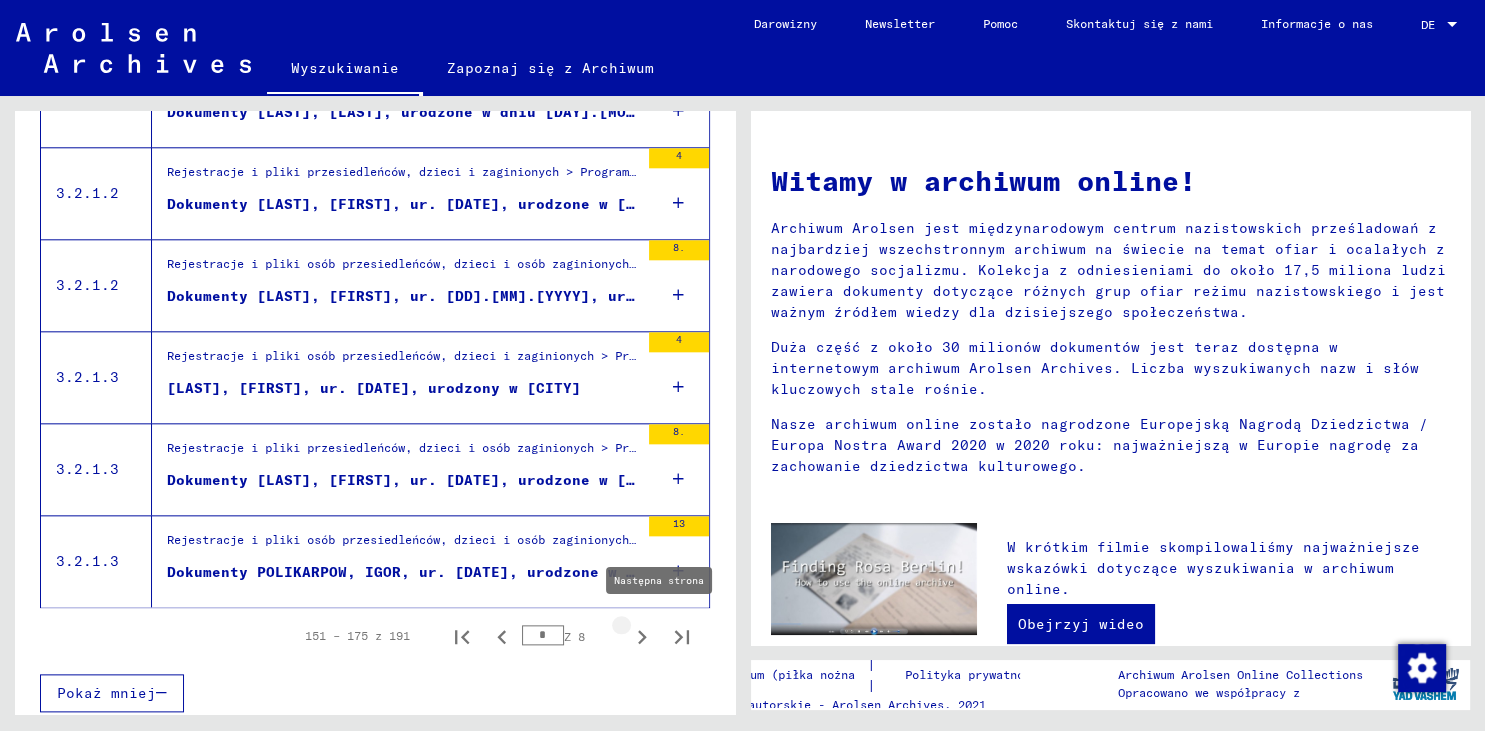 click 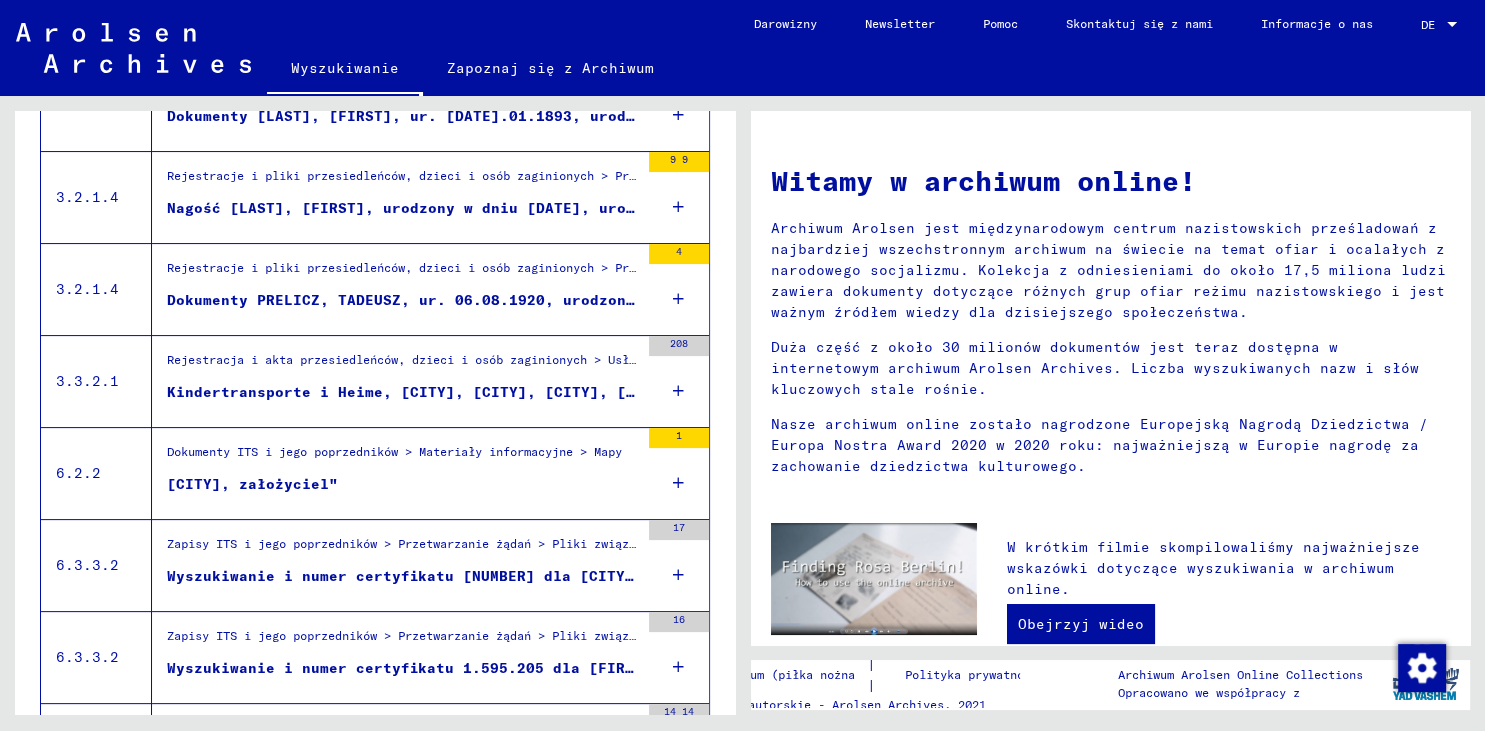 scroll, scrollTop: 484, scrollLeft: 0, axis: vertical 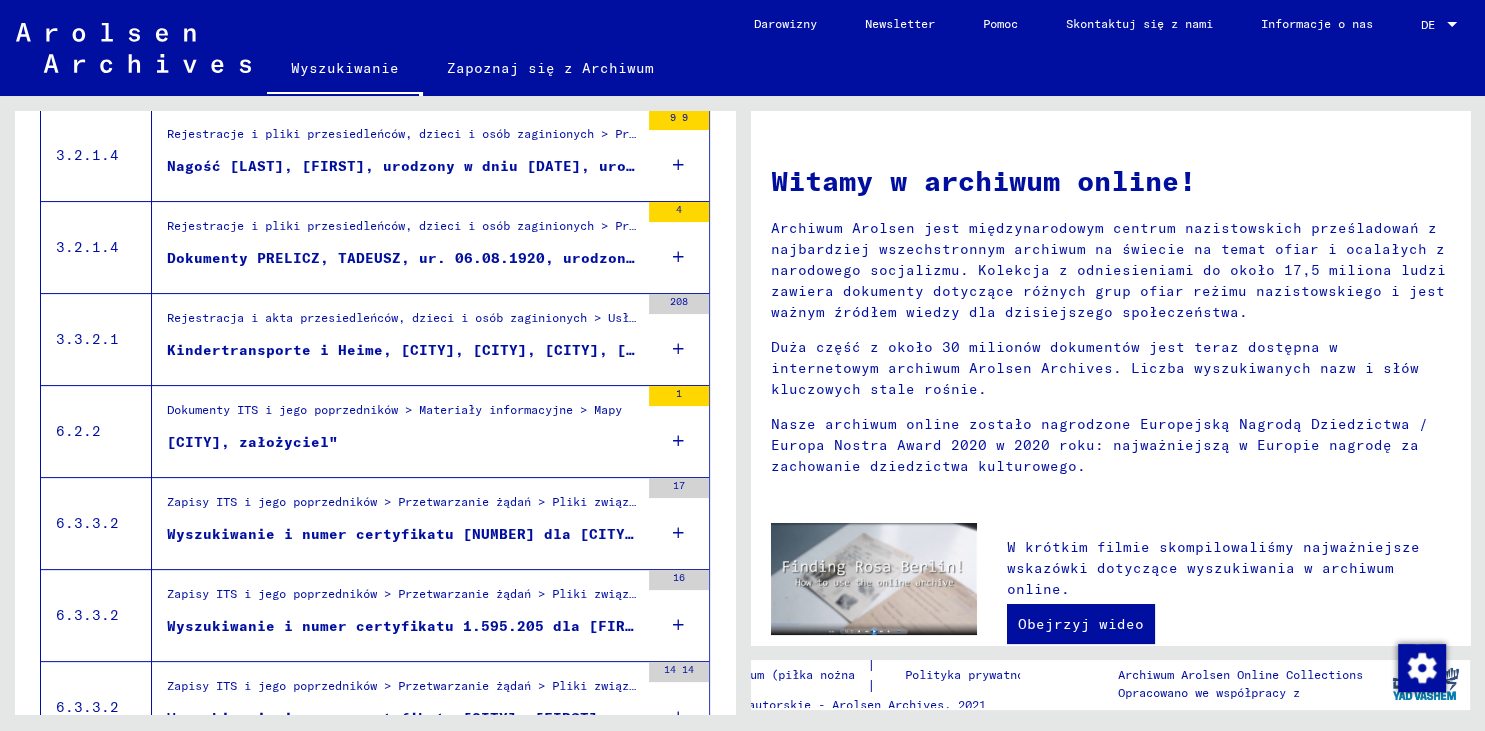 click at bounding box center [678, 533] 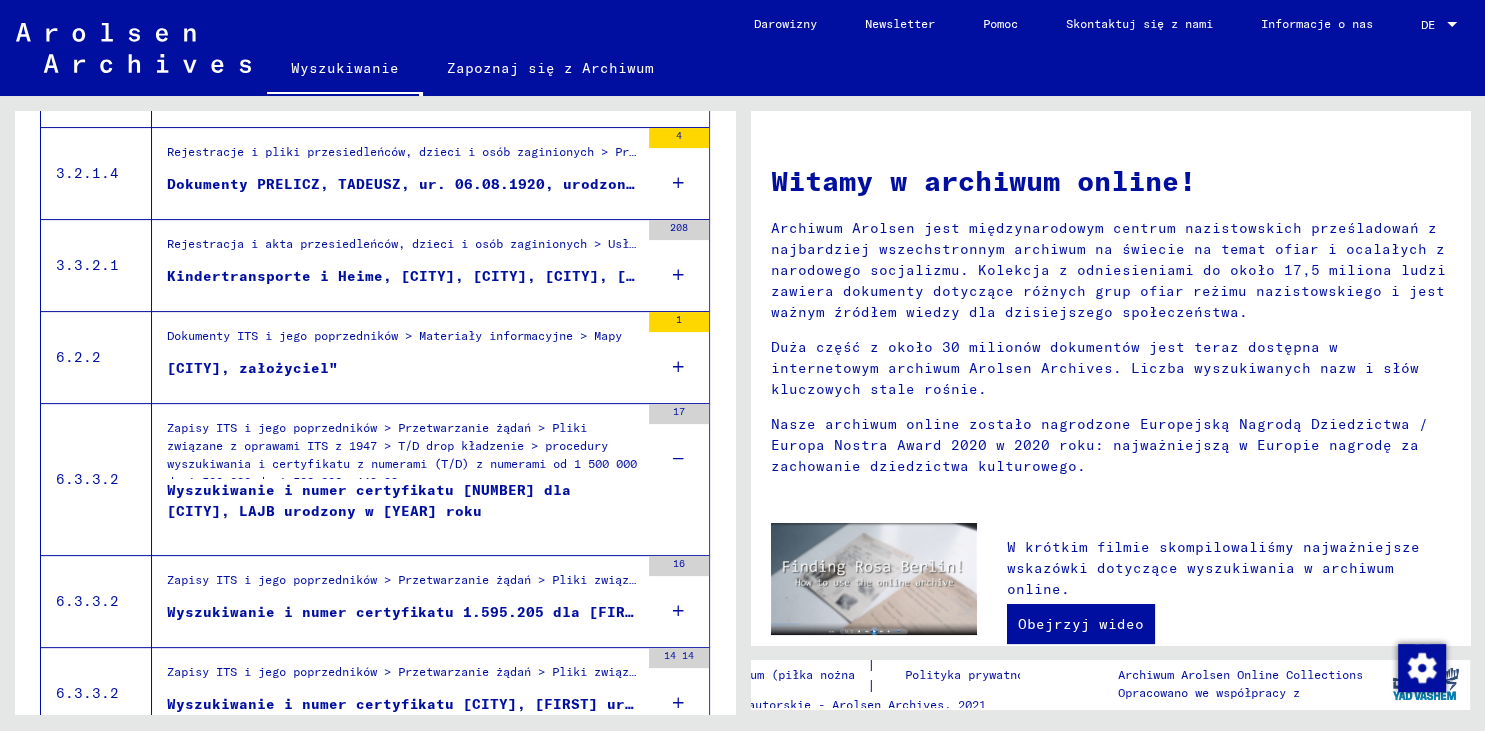 scroll, scrollTop: 705, scrollLeft: 0, axis: vertical 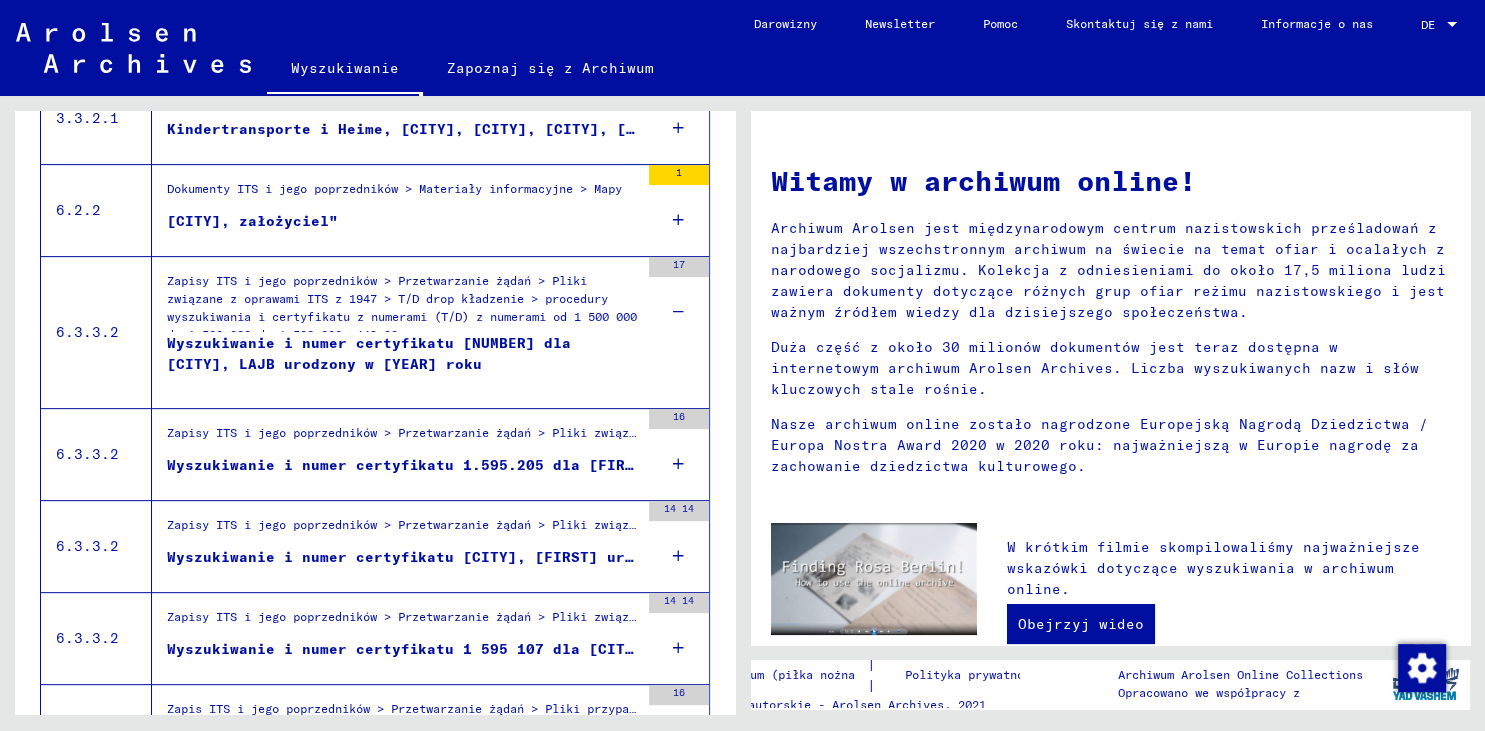 click at bounding box center [678, 464] 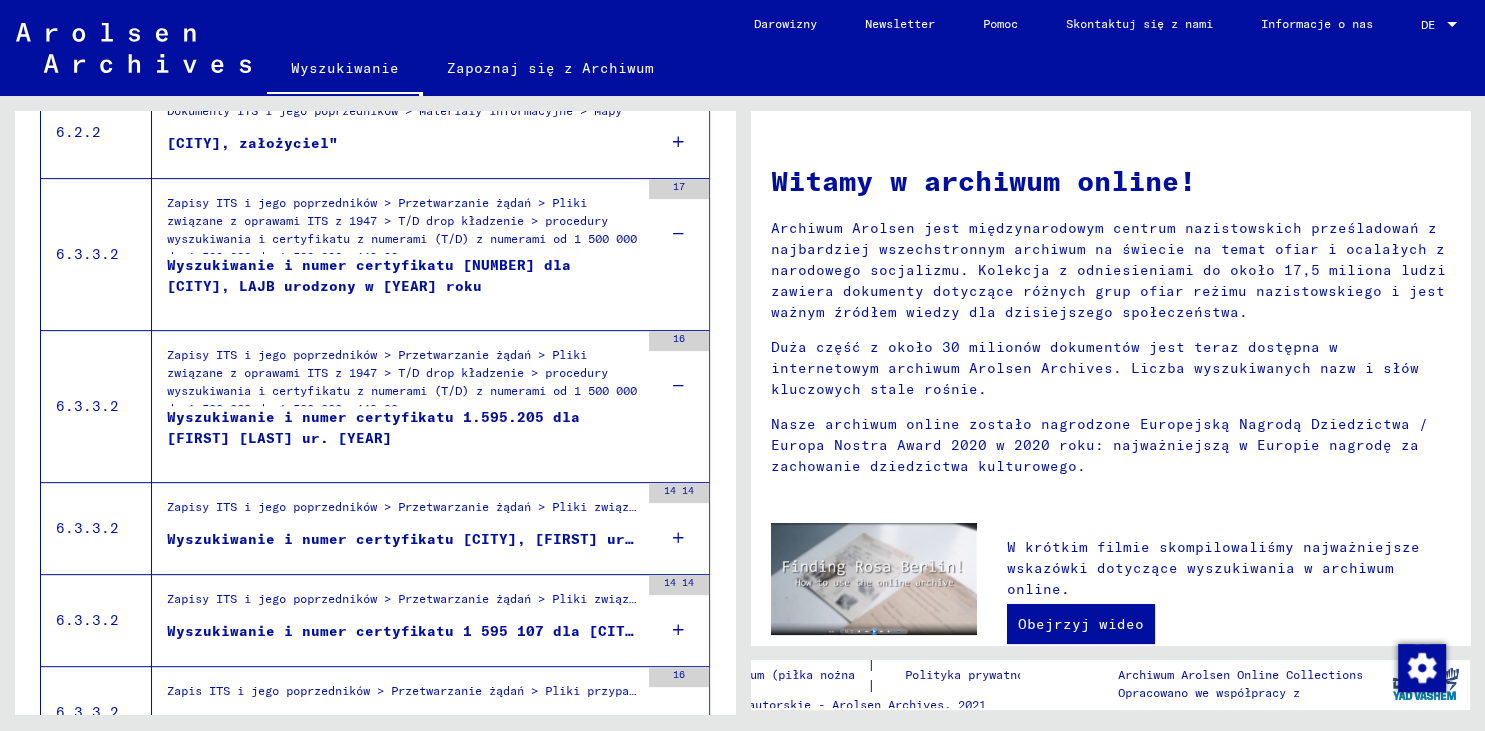 scroll, scrollTop: 815, scrollLeft: 0, axis: vertical 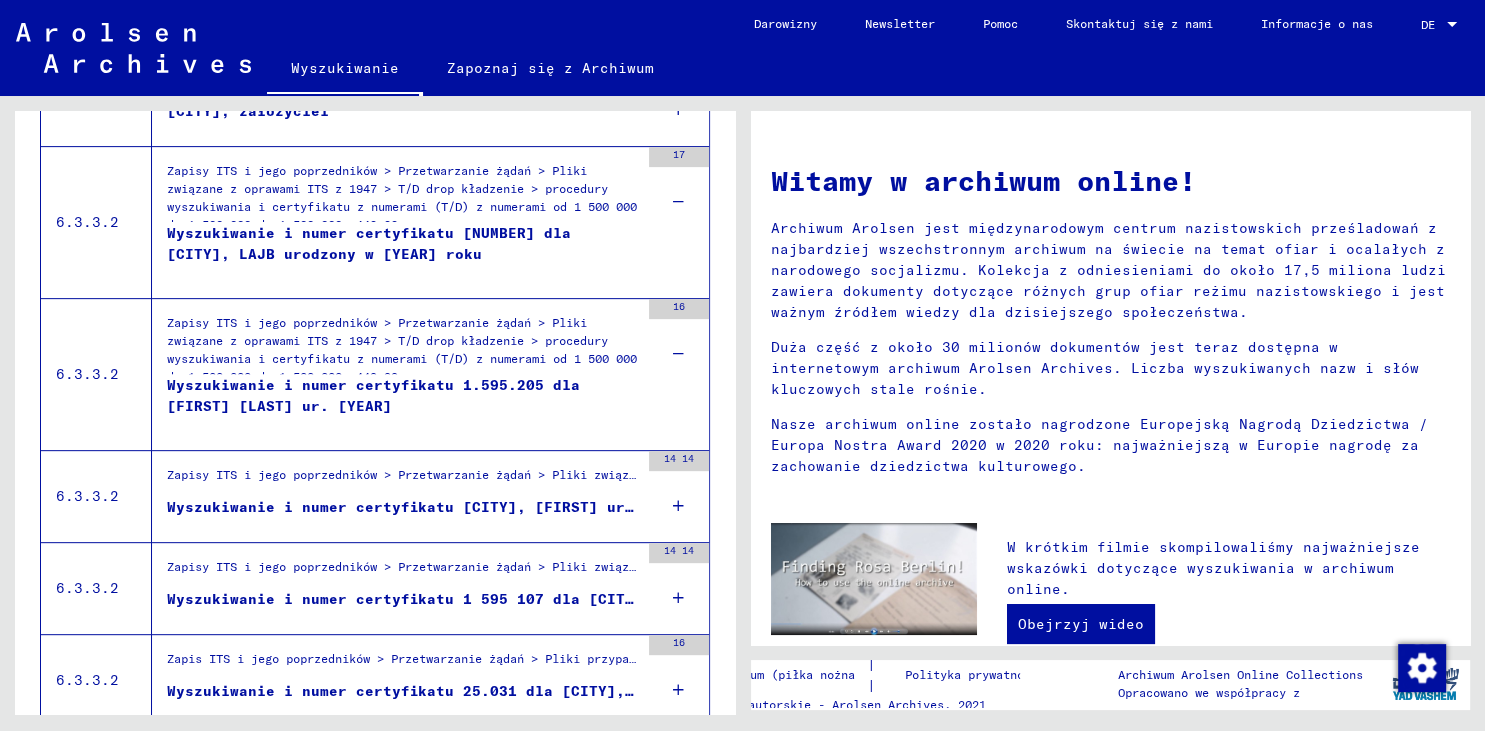 click at bounding box center [678, 506] 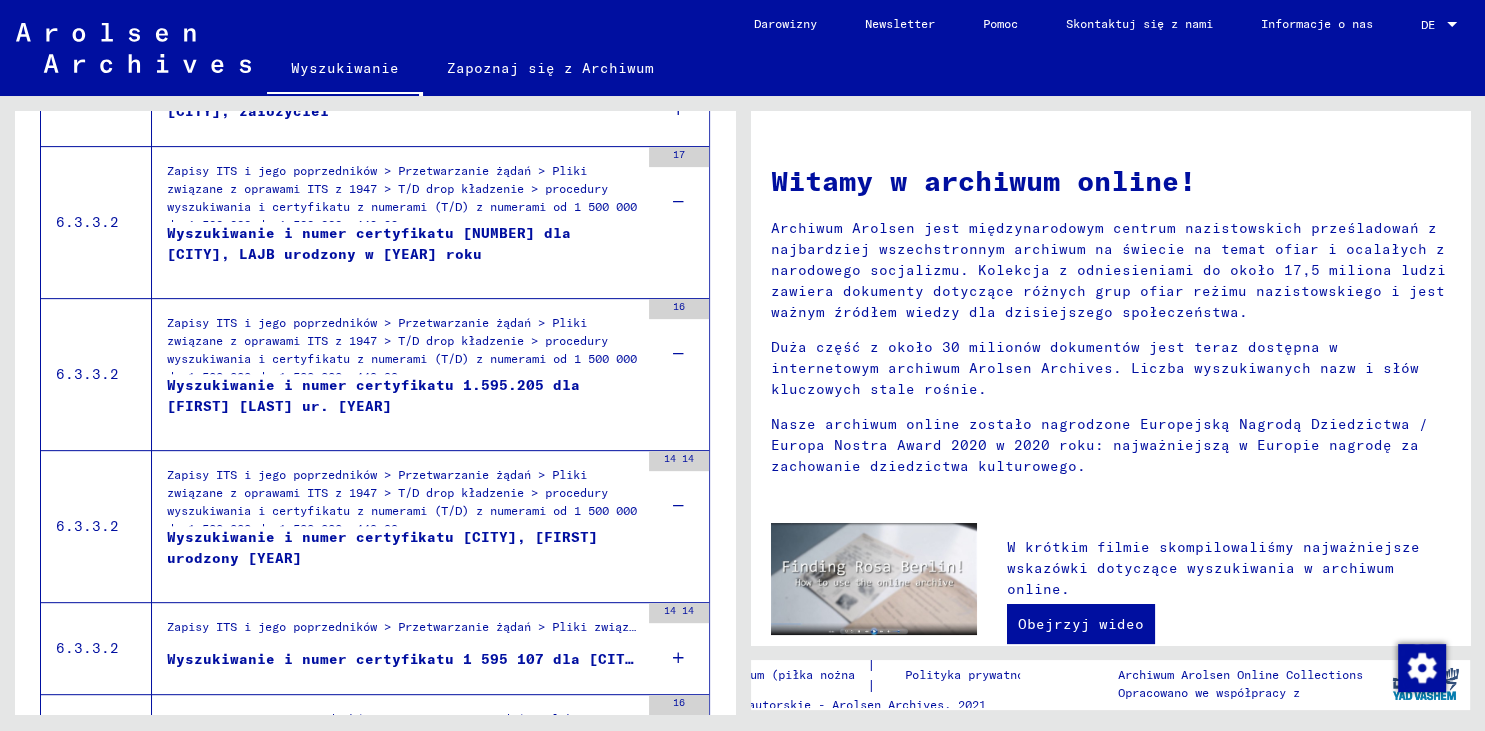 scroll, scrollTop: 1146, scrollLeft: 0, axis: vertical 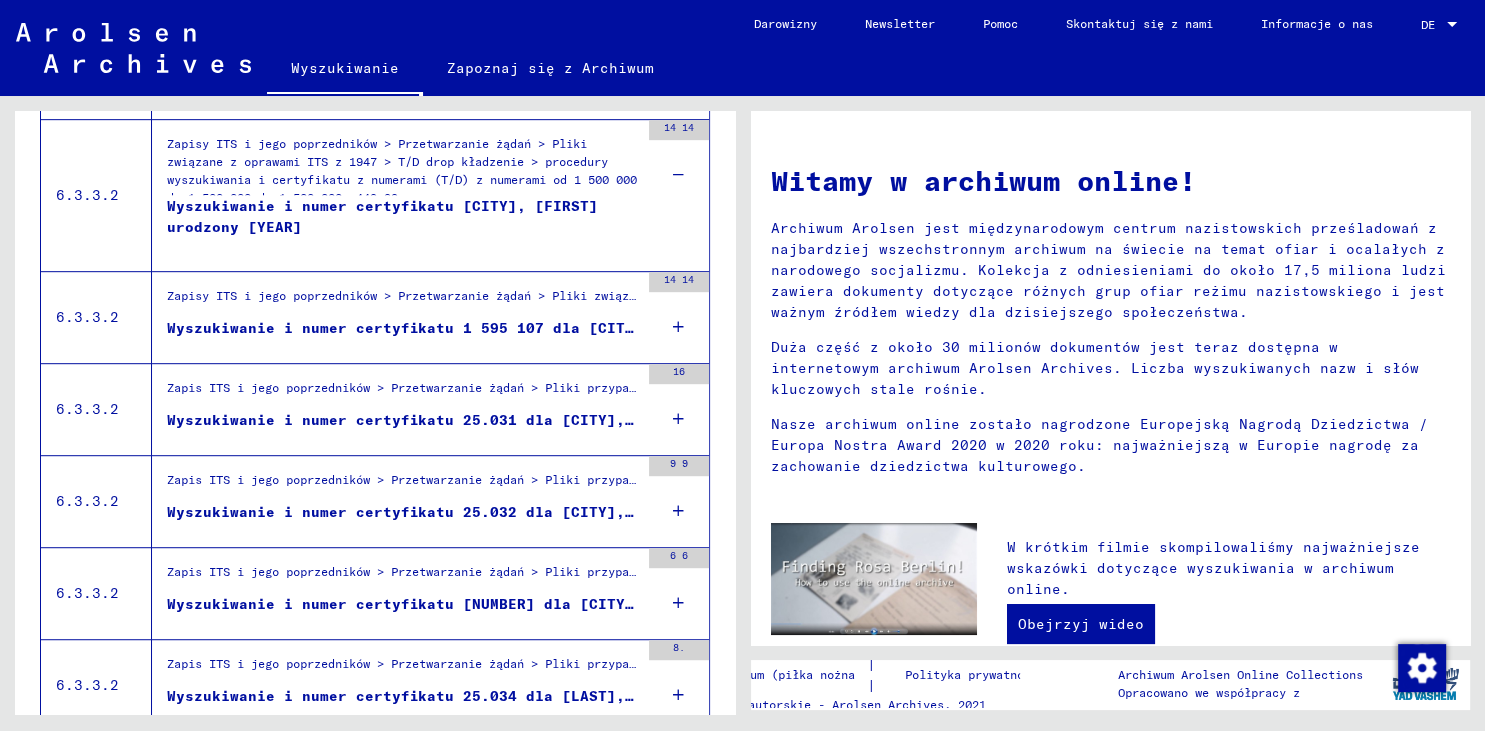 click on "9 9" at bounding box center (679, 501) 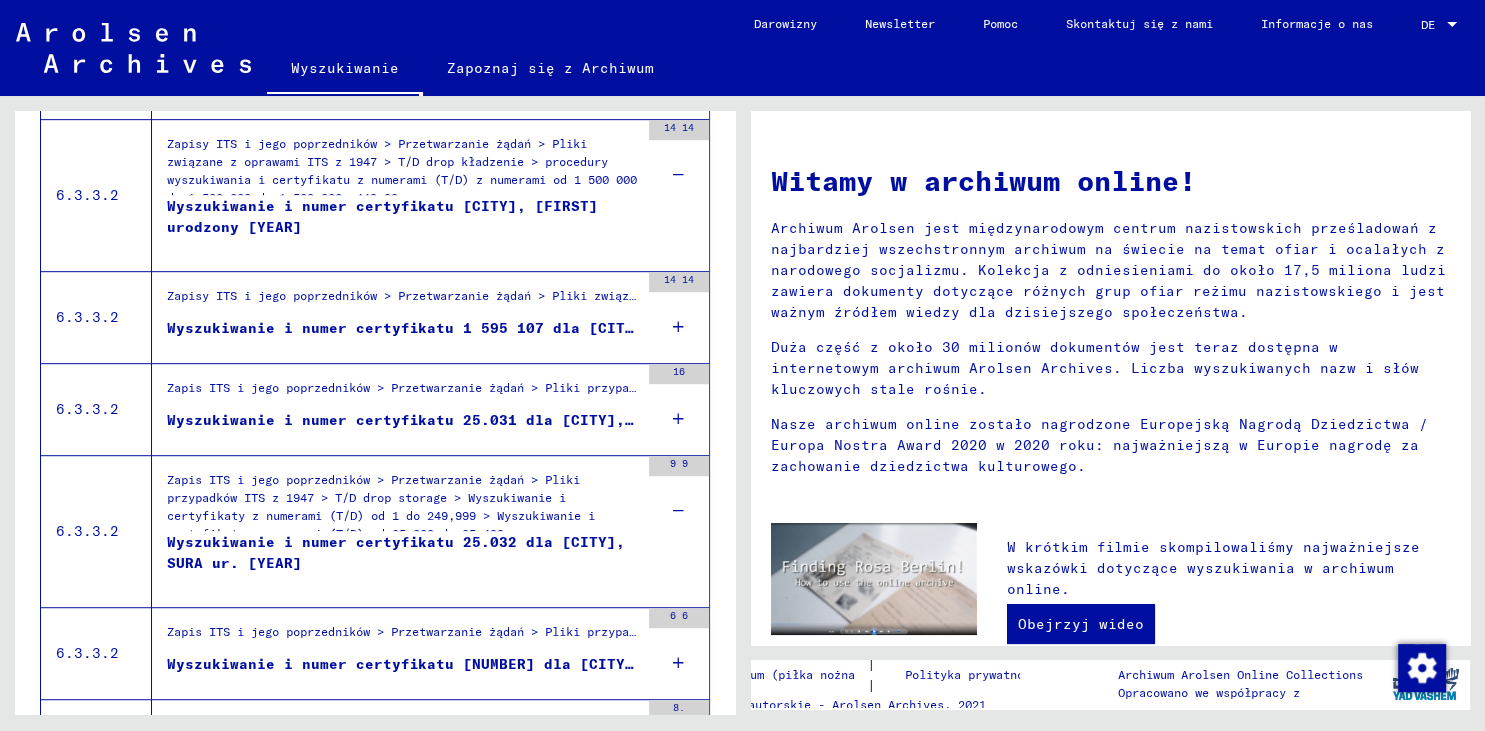 click on "16" at bounding box center (679, 409) 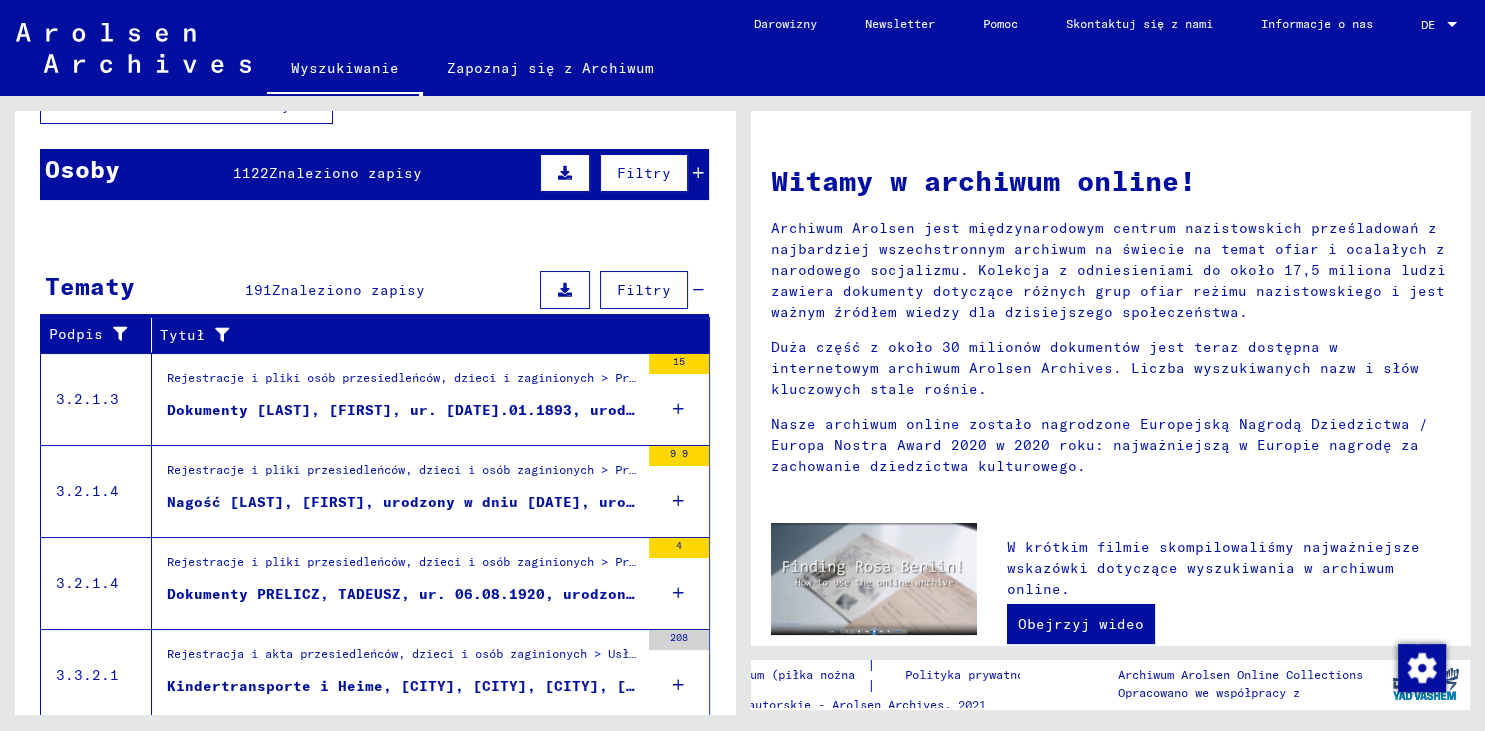 scroll, scrollTop: 0, scrollLeft: 0, axis: both 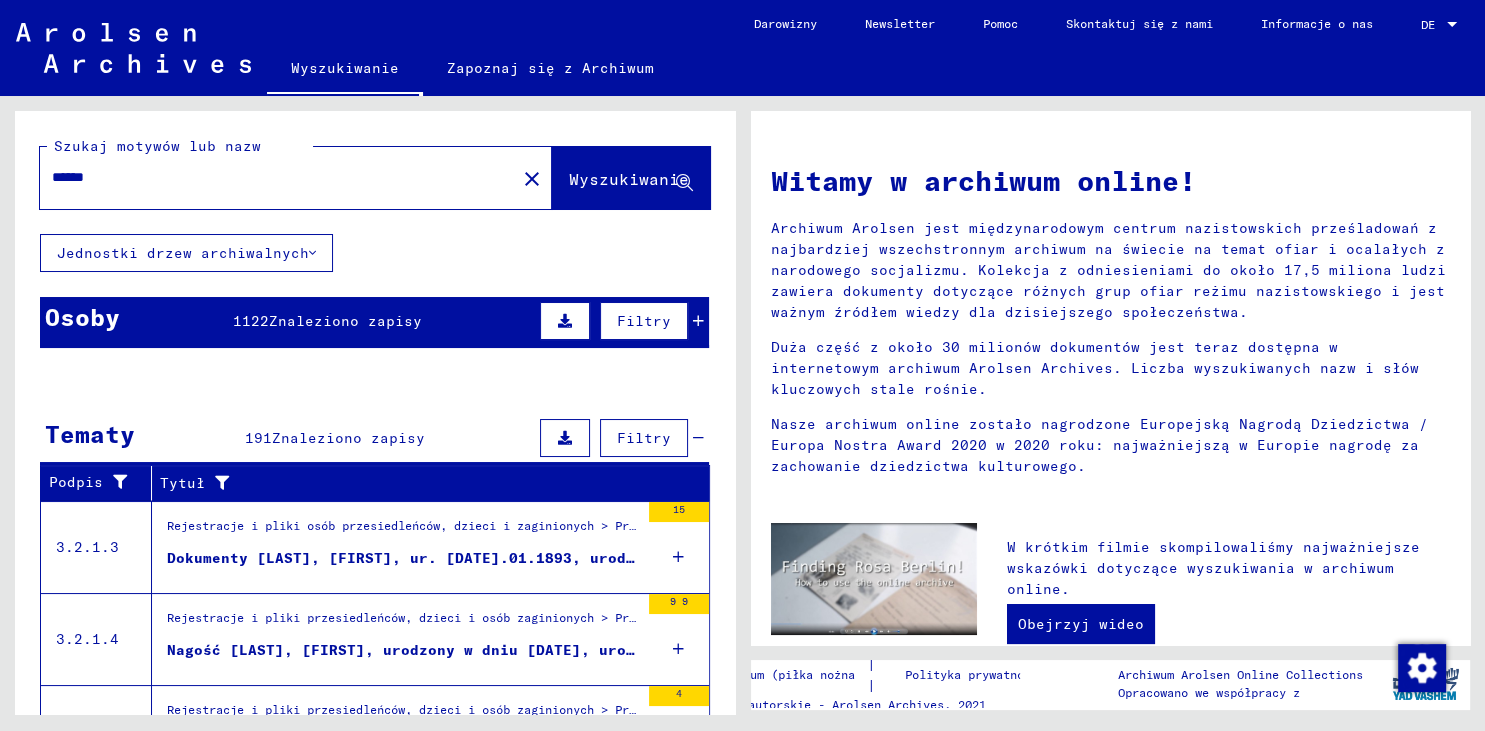 drag, startPoint x: 160, startPoint y: 182, endPoint x: 15, endPoint y: 165, distance: 145.99315 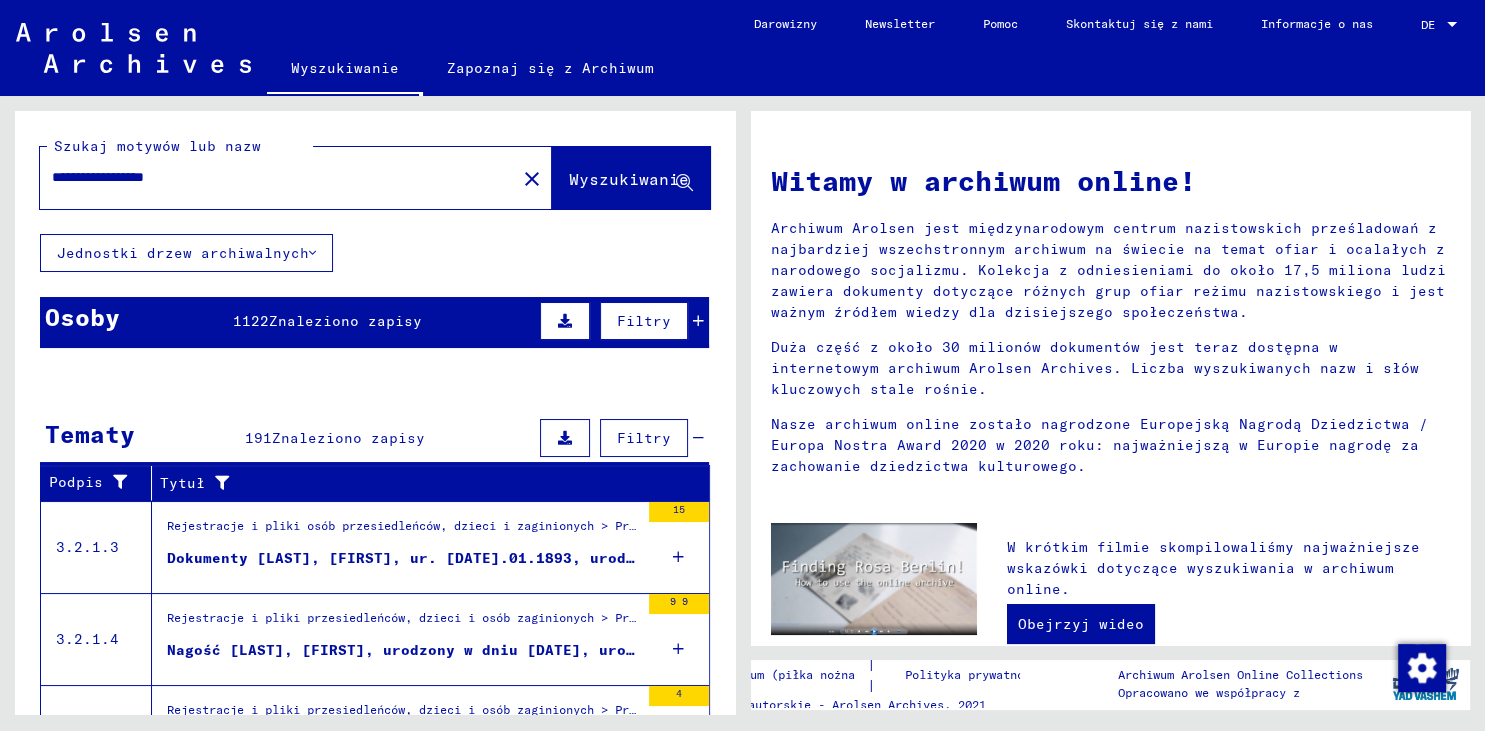 type on "**********" 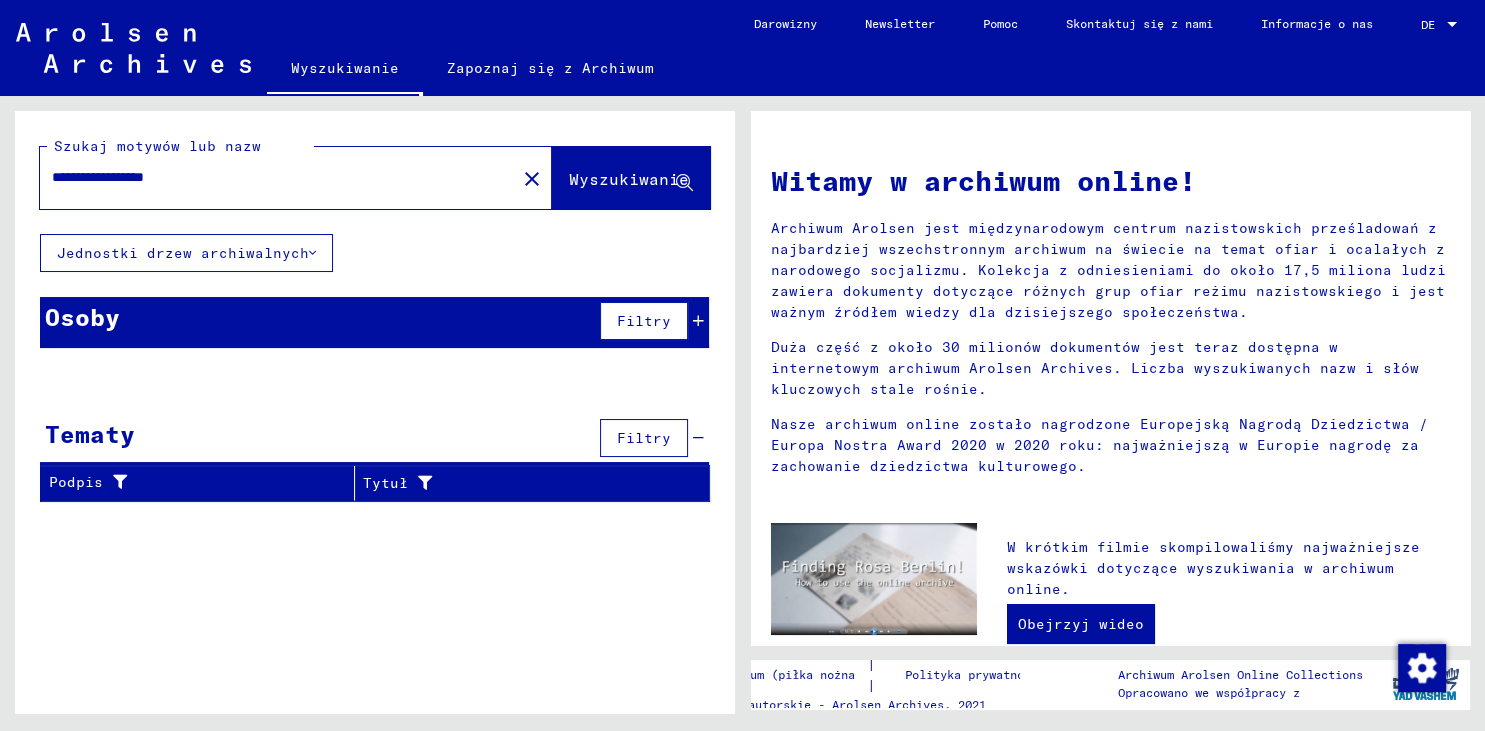 click on "Jednostki drzew archiwalnych" 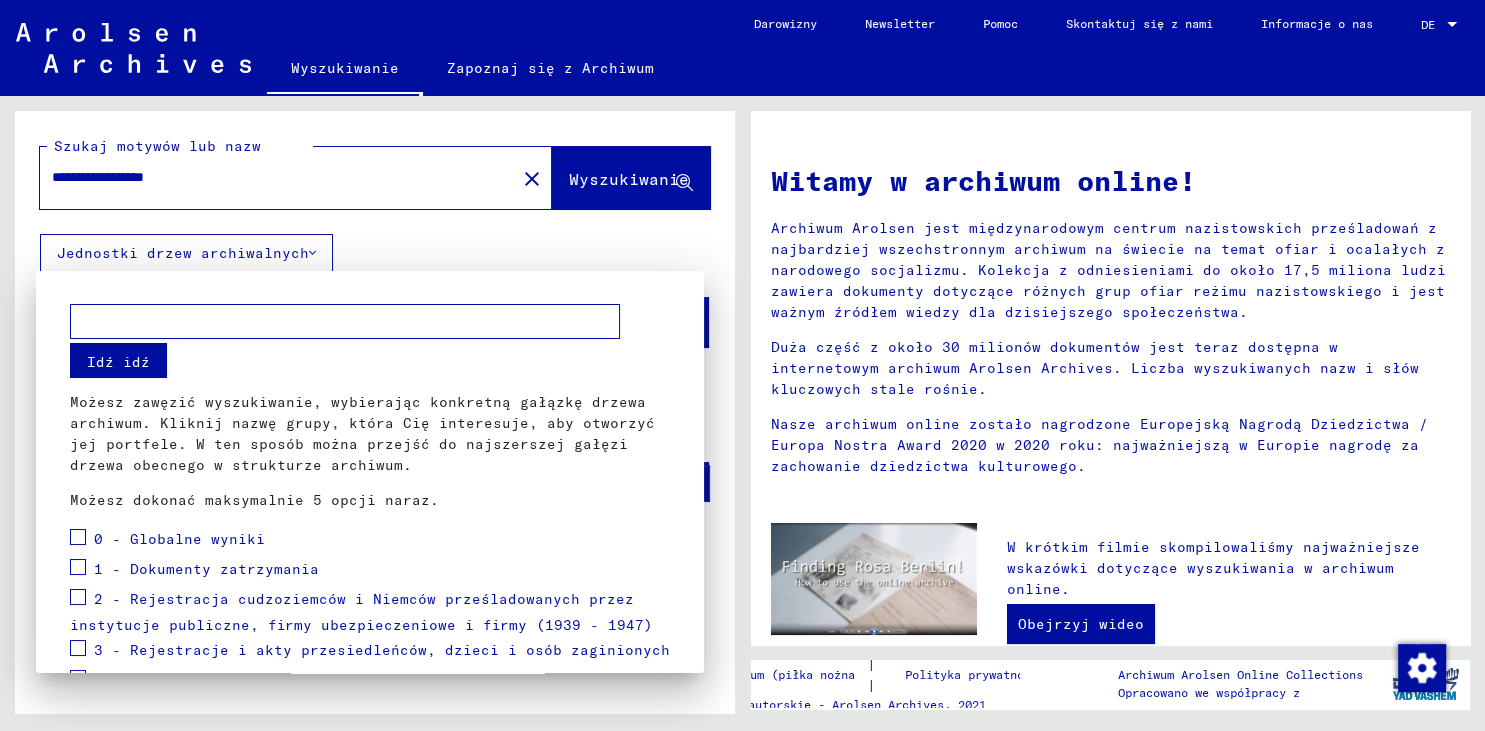 click at bounding box center [345, 321] 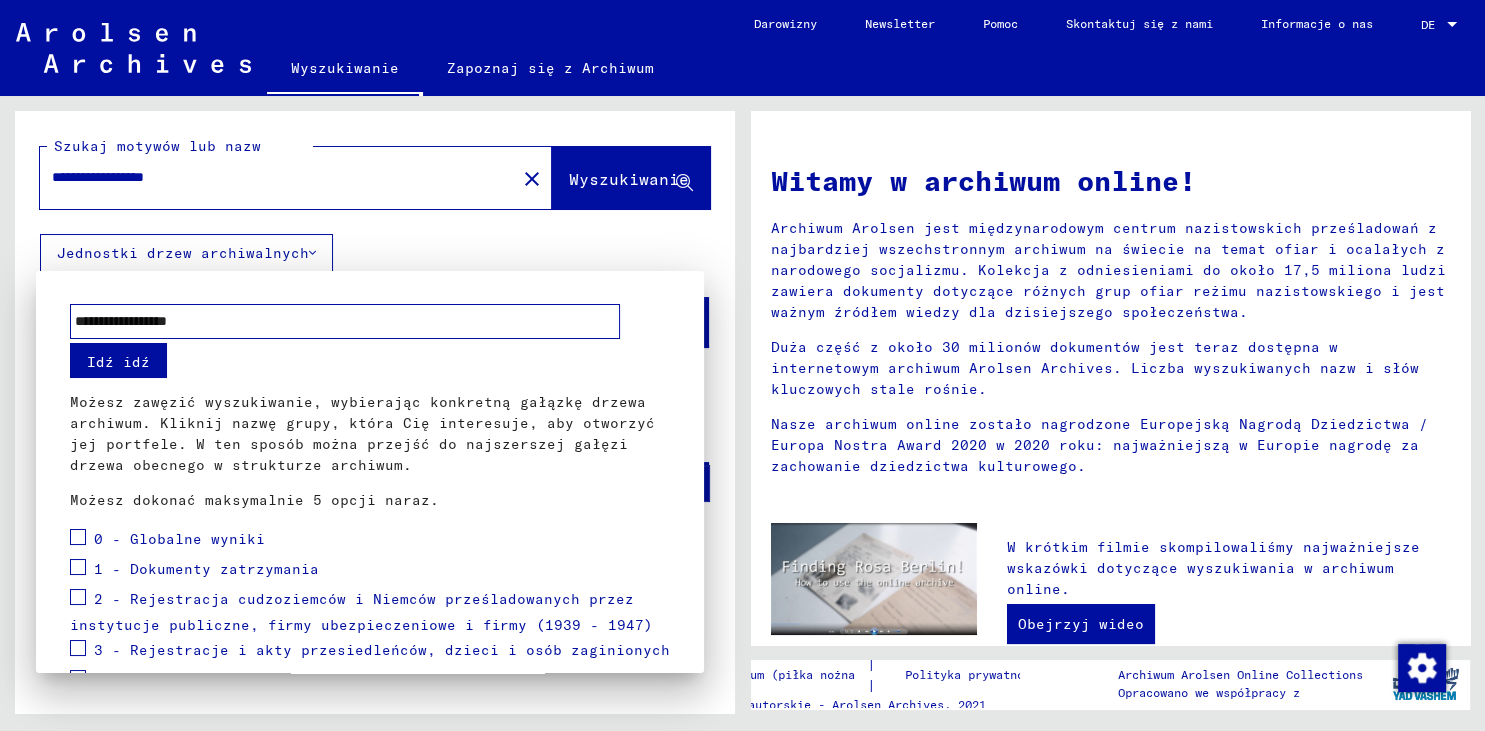 type on "**********" 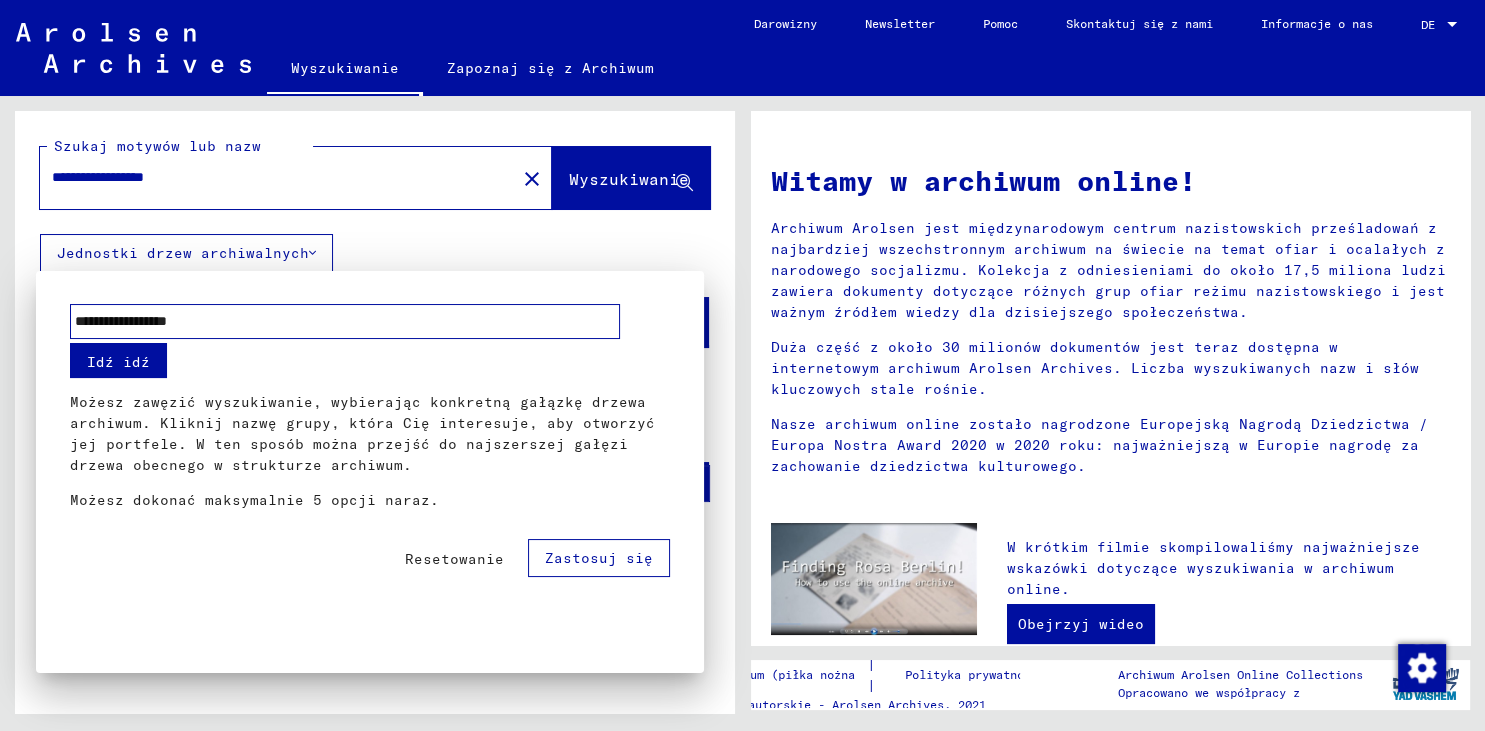 click on "Zastosuj się" at bounding box center [599, 558] 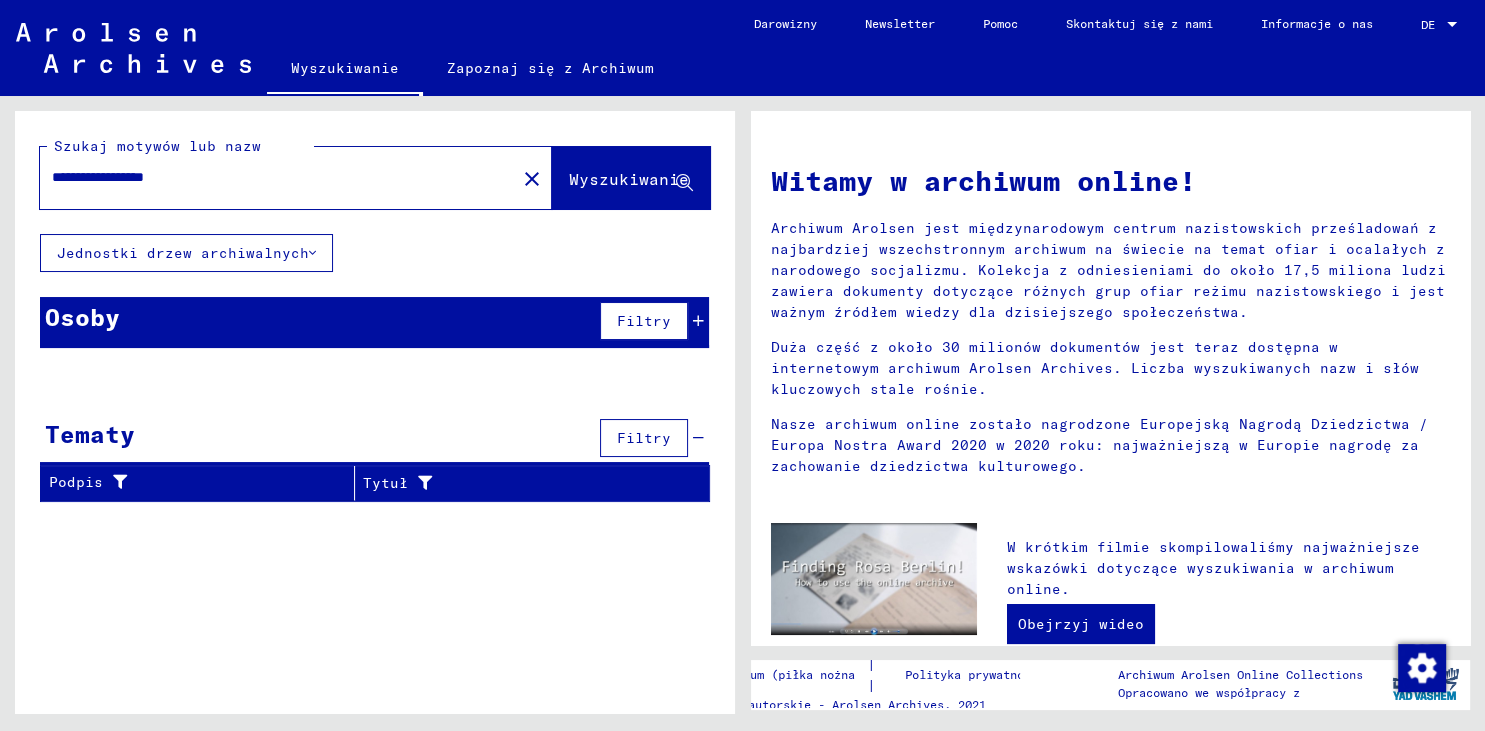 click on "close" 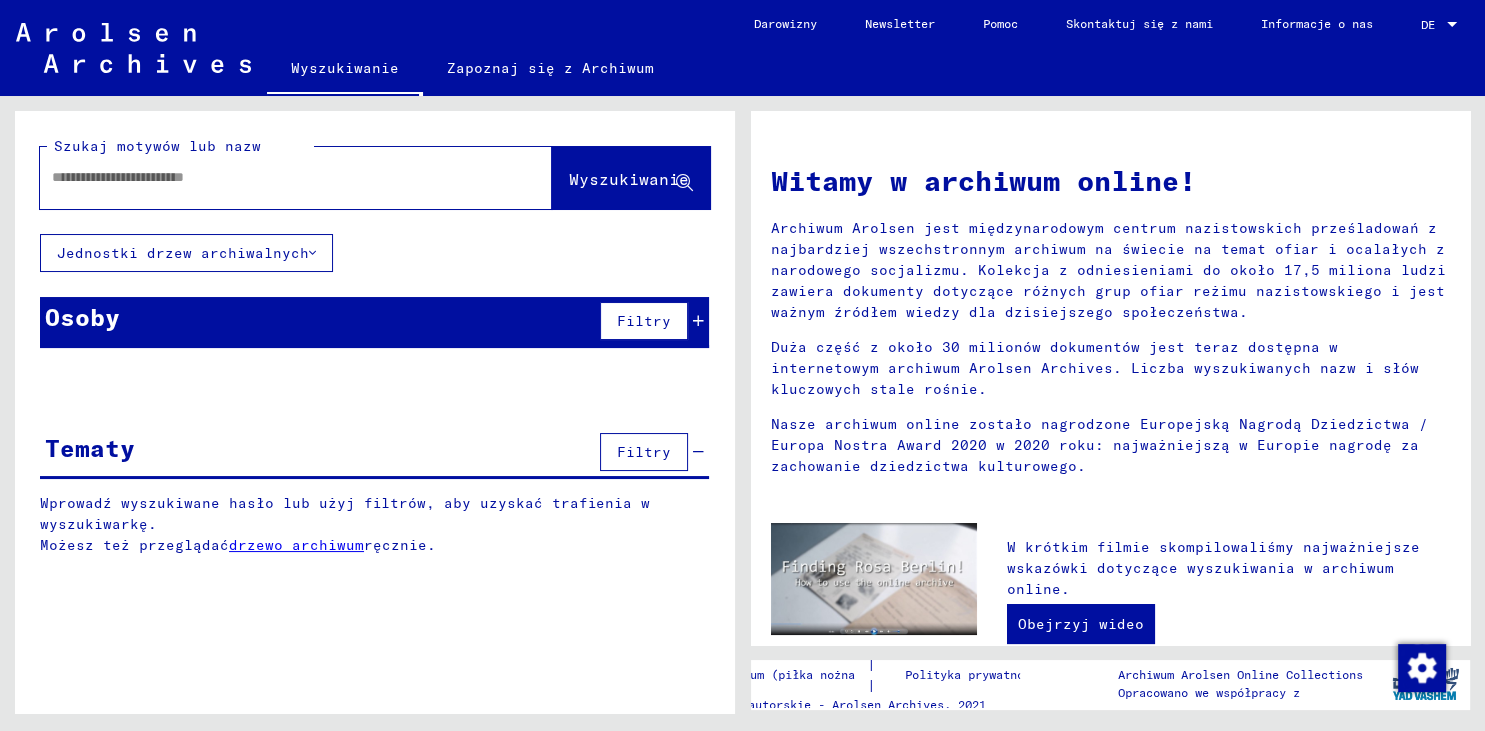 click 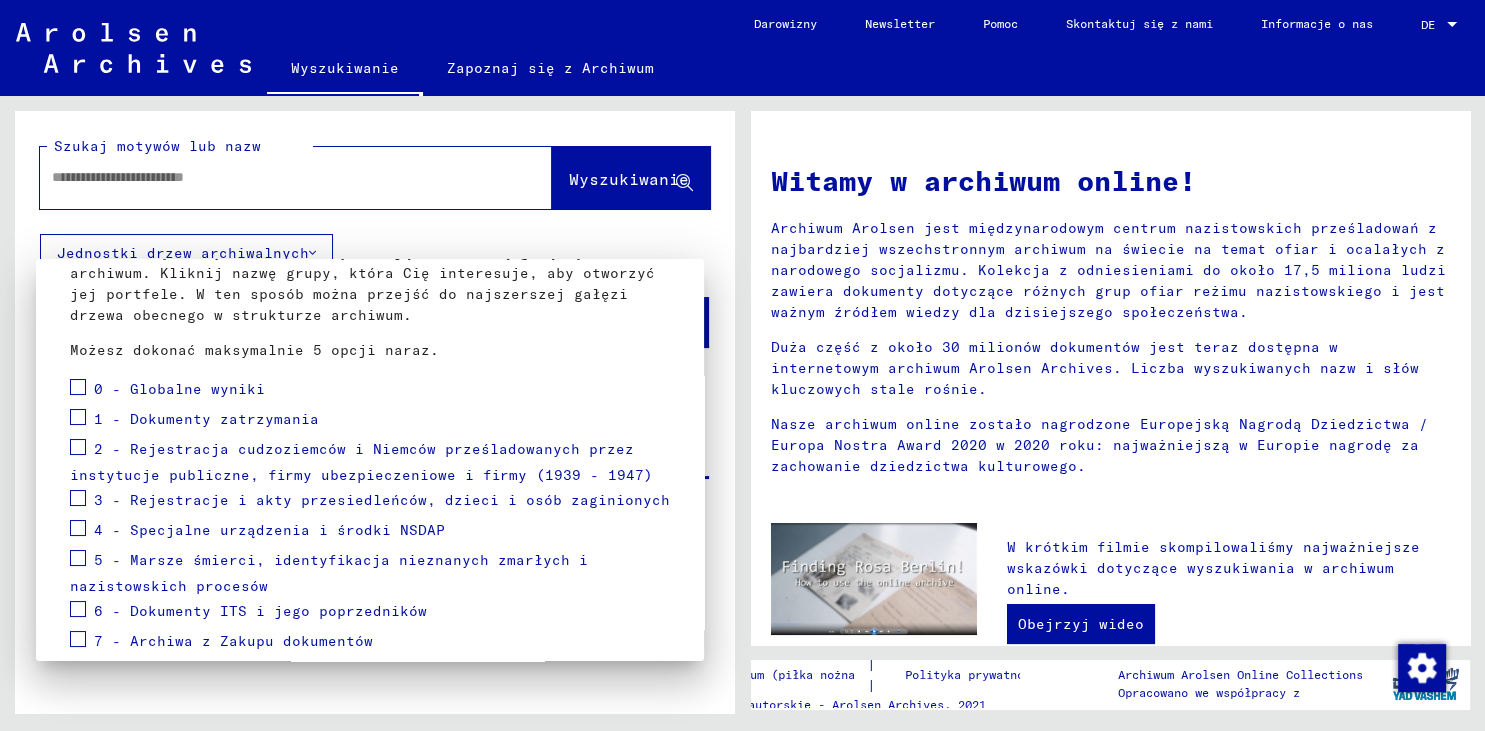 scroll, scrollTop: 110, scrollLeft: 0, axis: vertical 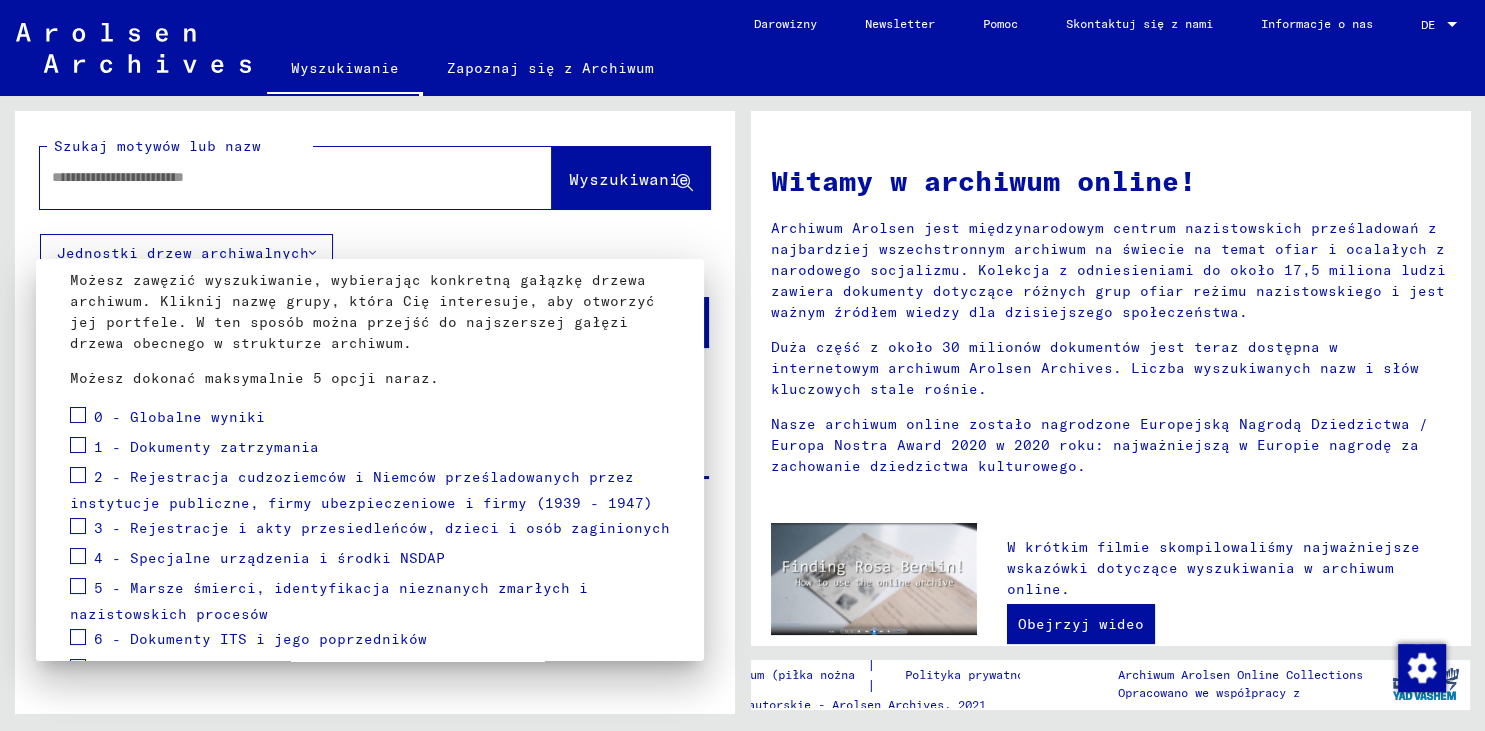 click at bounding box center (742, 365) 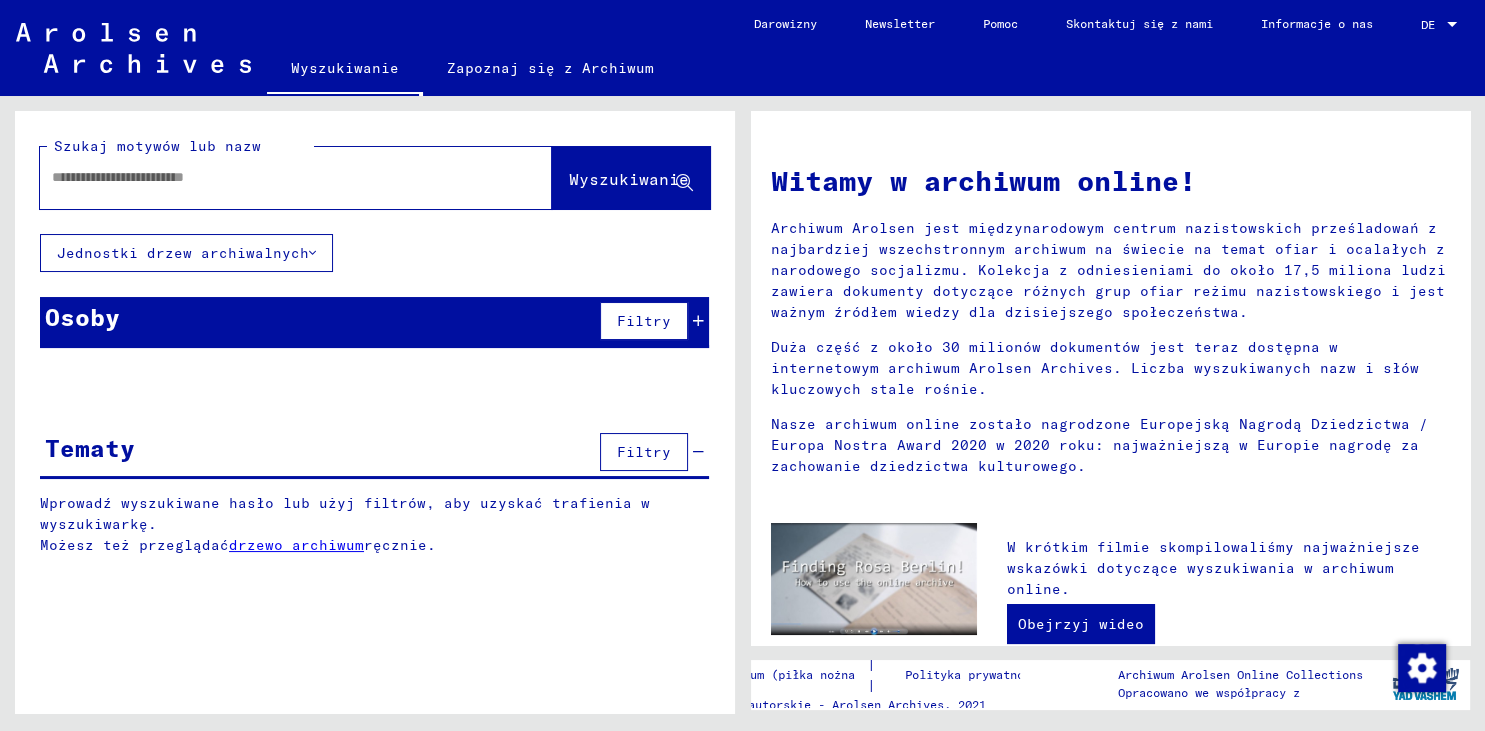 click at bounding box center (272, 177) 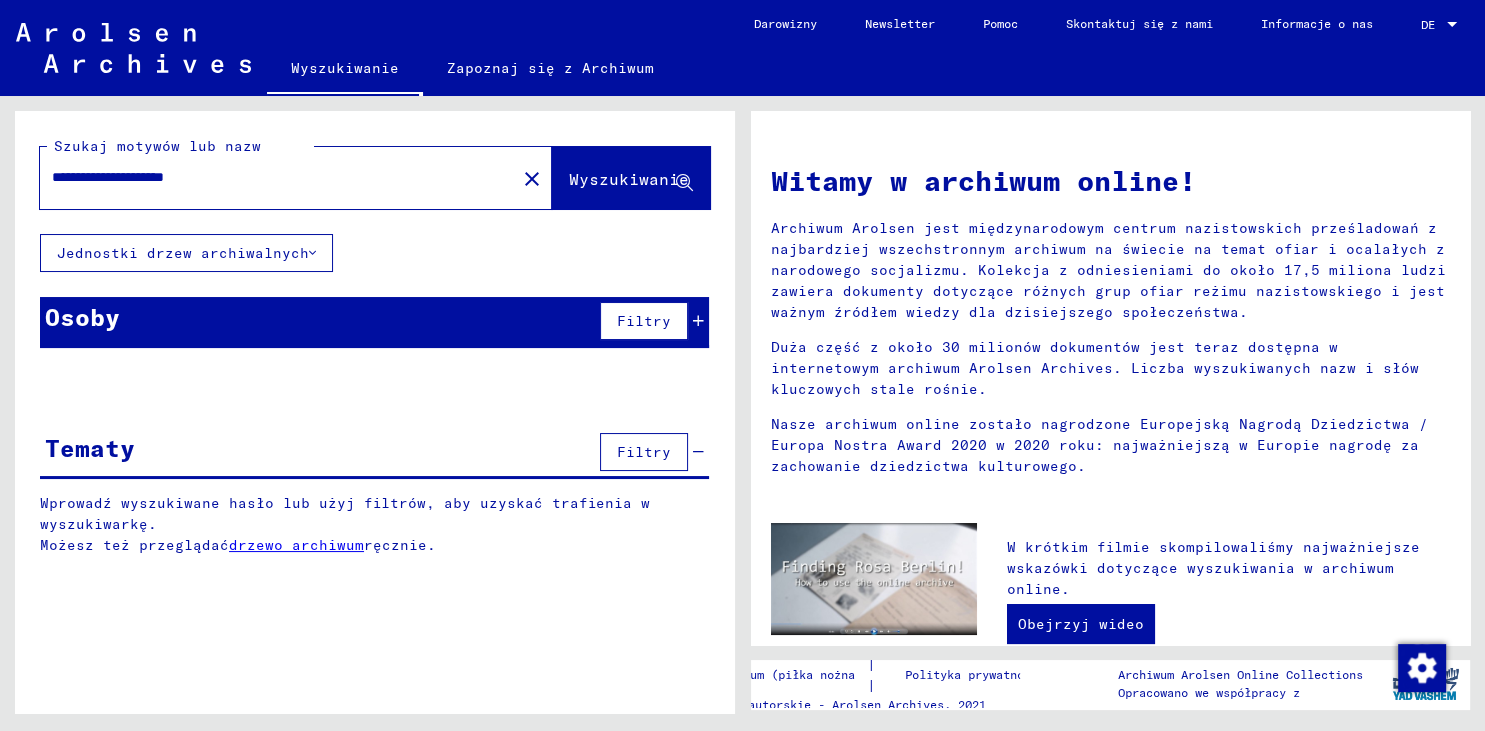 click on "Wyszukiwanie" 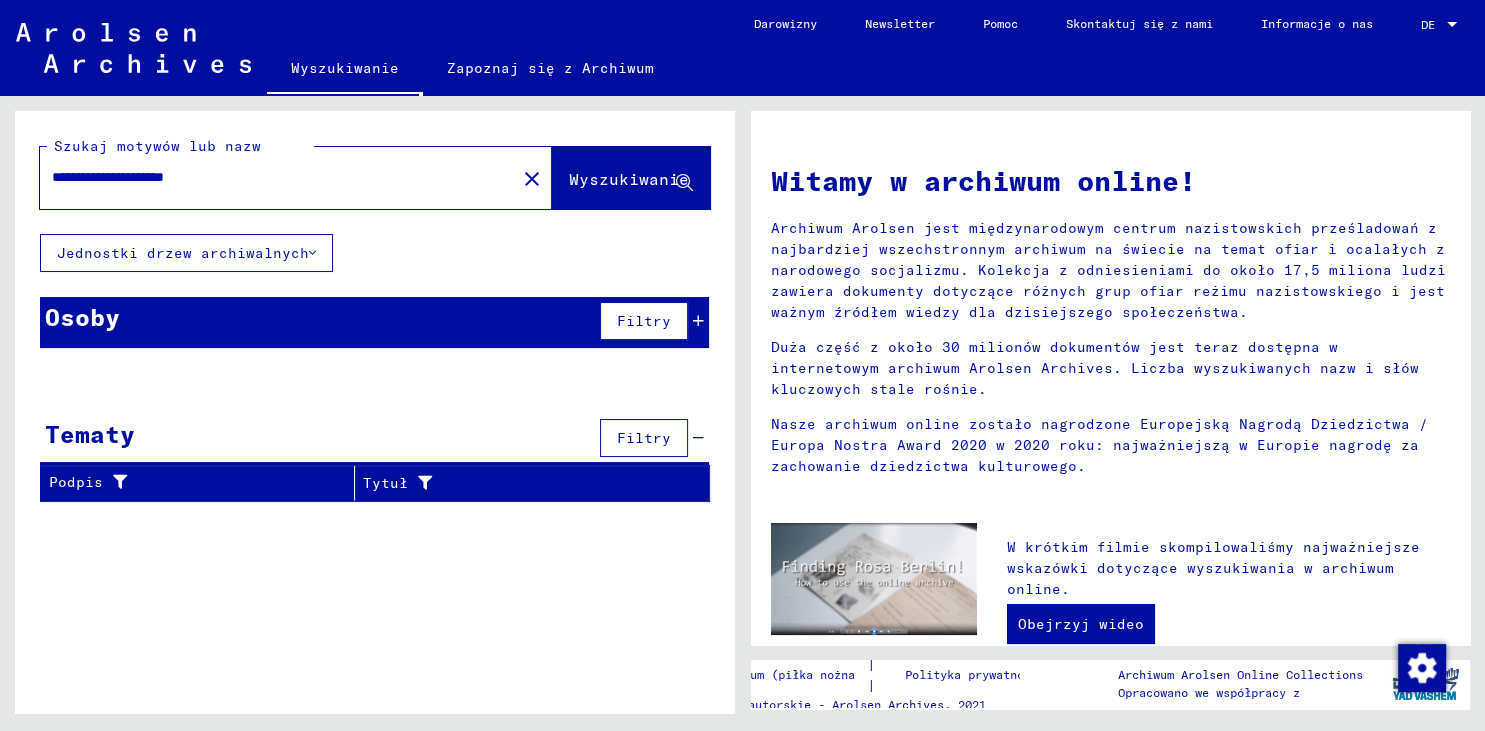drag, startPoint x: 281, startPoint y: 183, endPoint x: 10, endPoint y: 178, distance: 271.0461 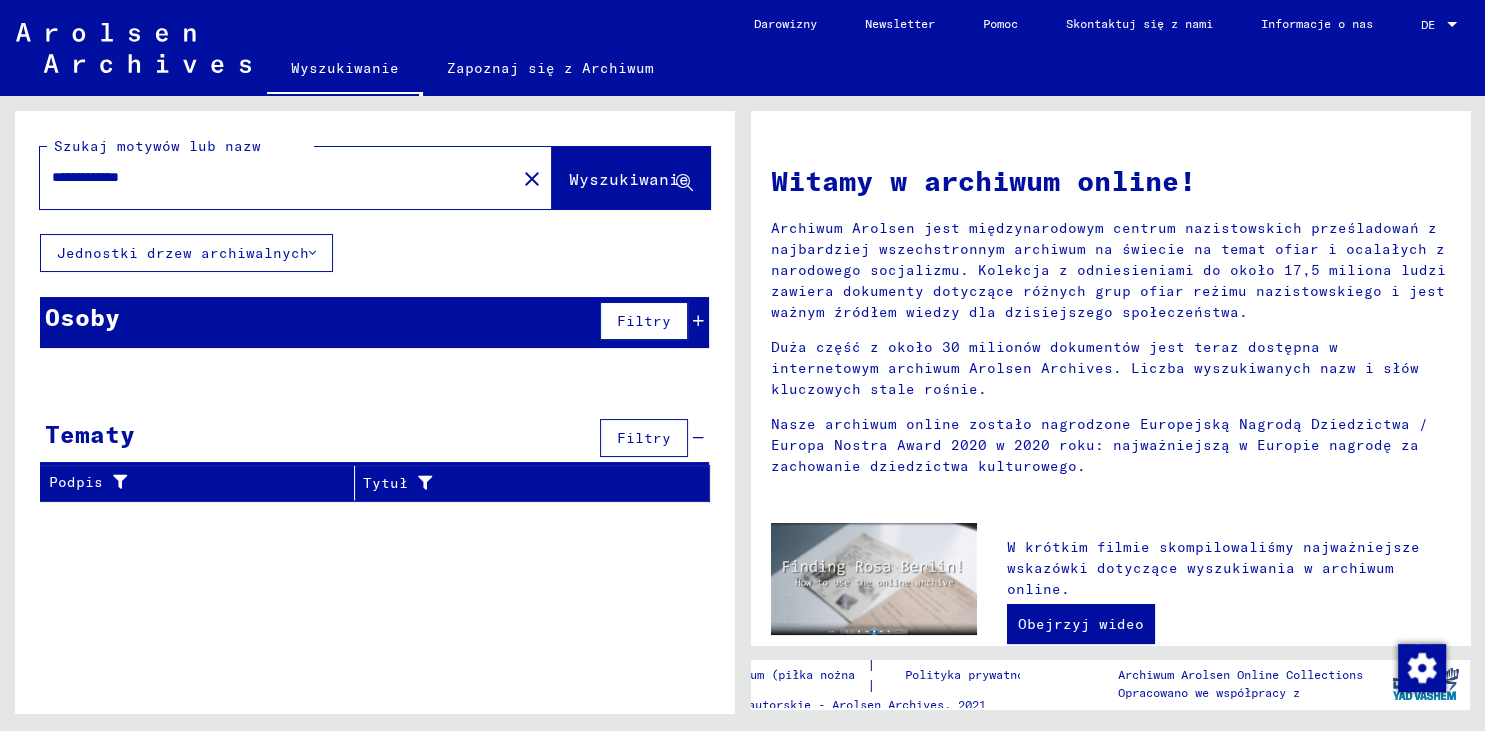 type on "**********" 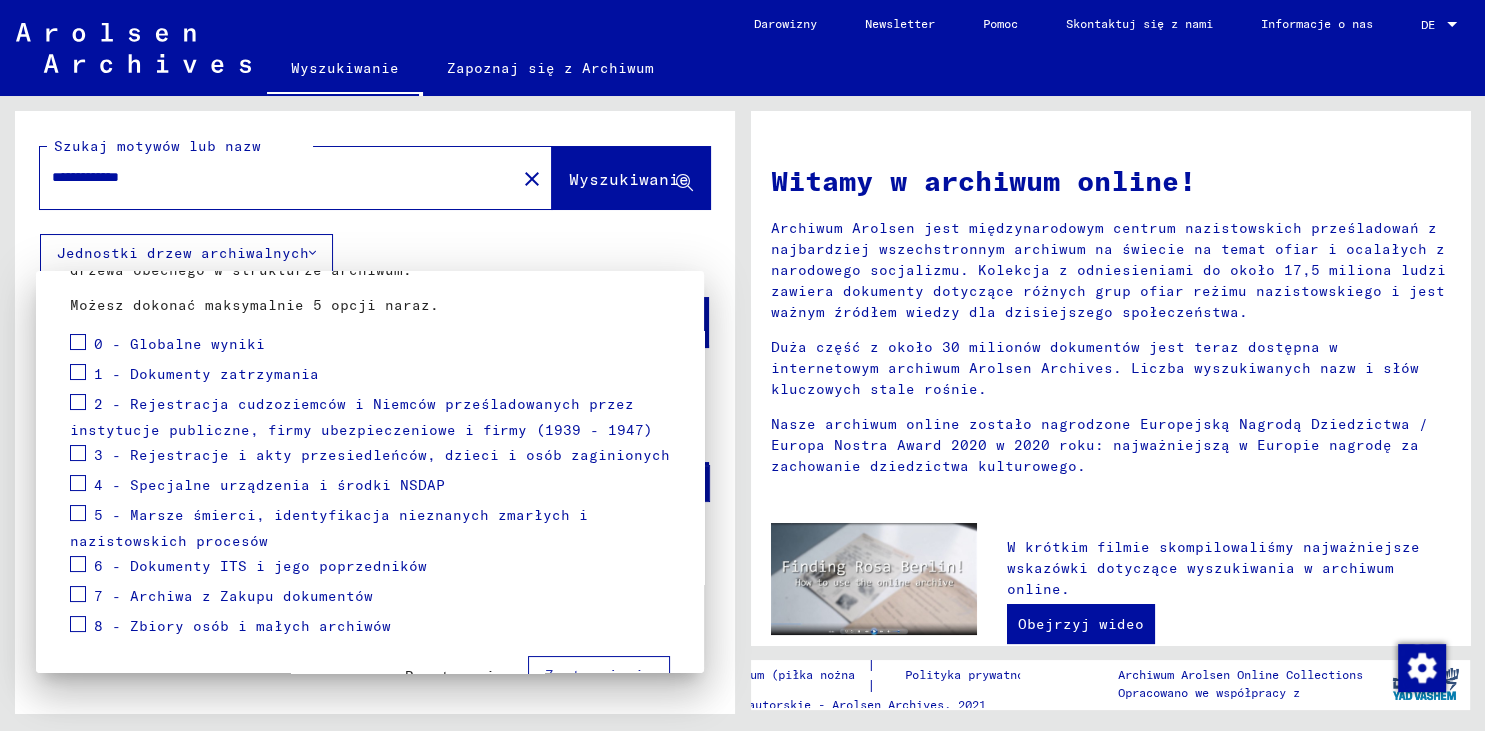 scroll, scrollTop: 221, scrollLeft: 0, axis: vertical 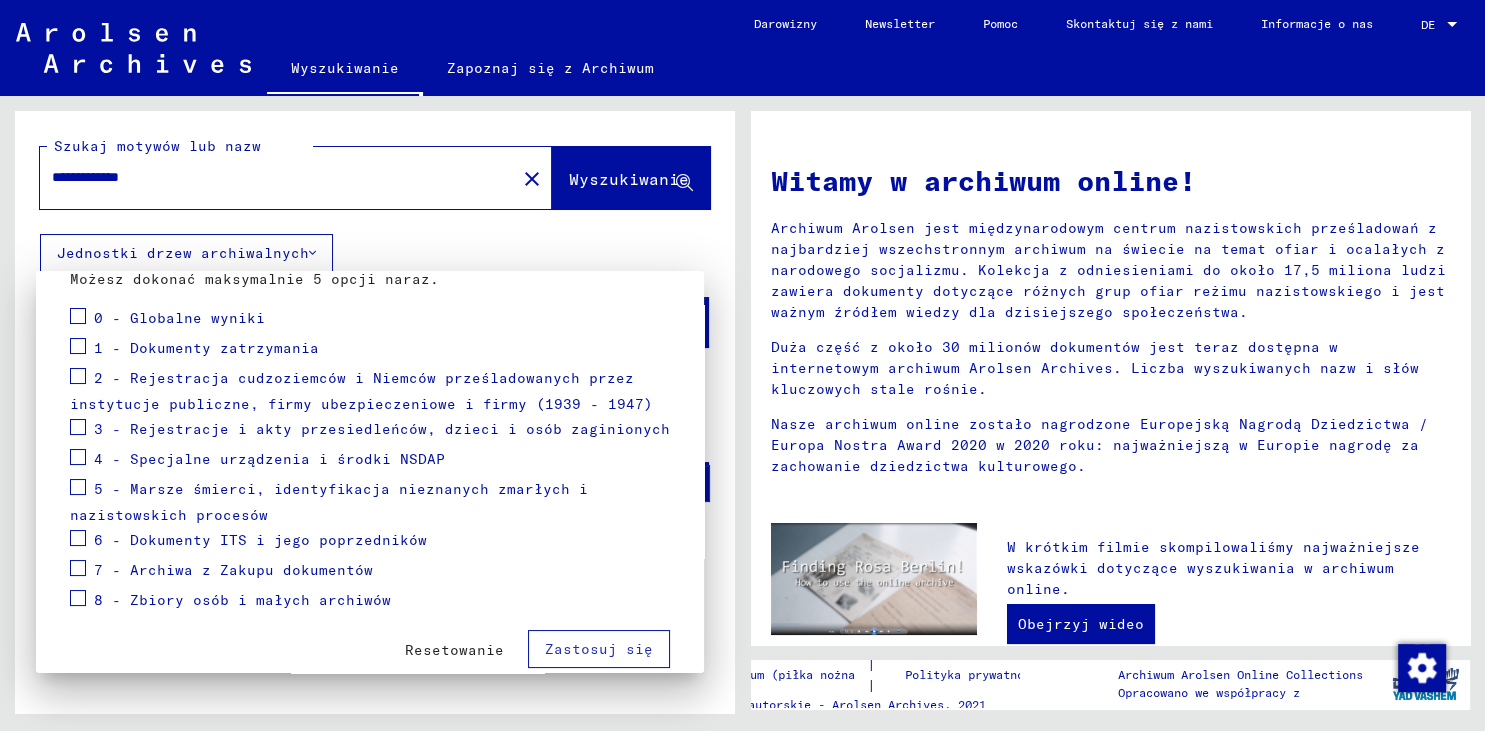 click at bounding box center [78, 487] 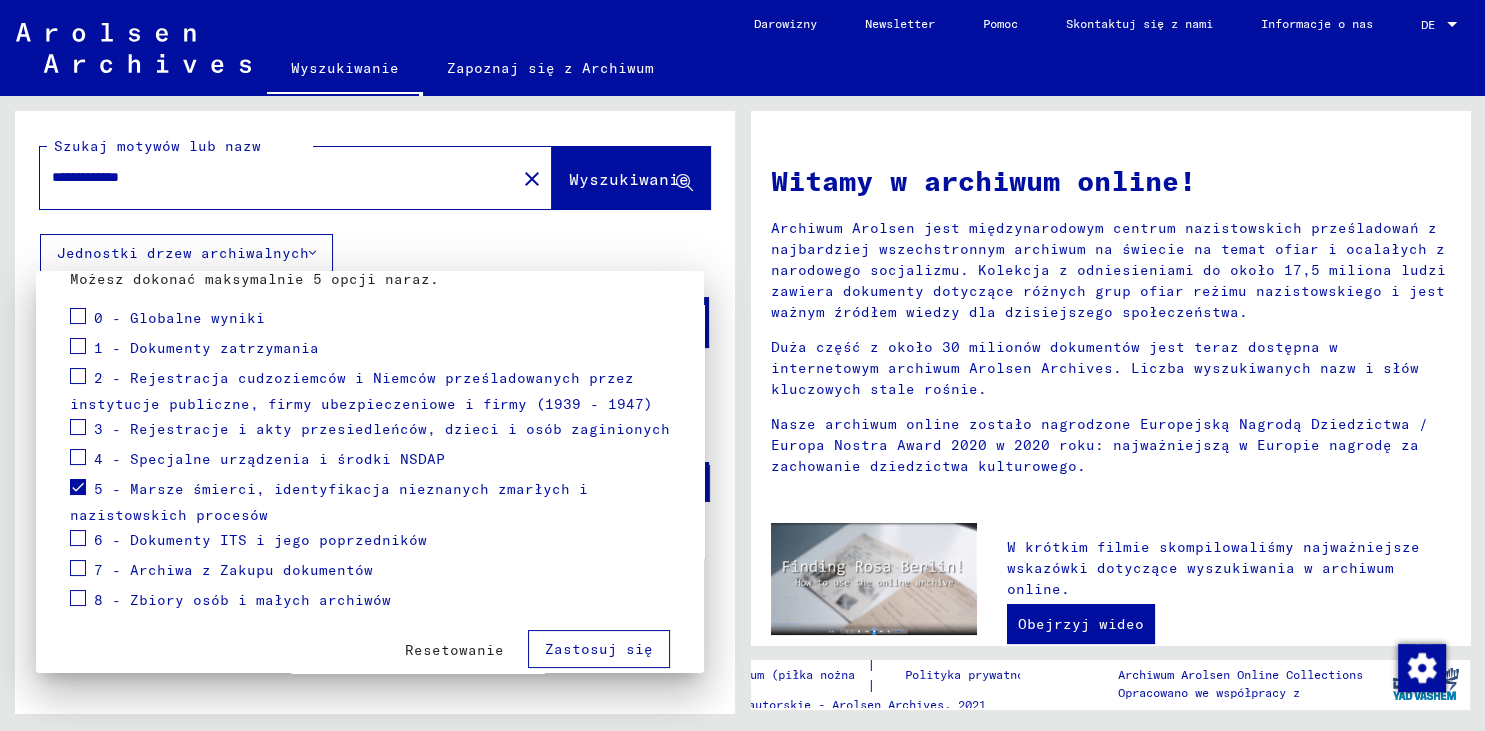 click on "Zastosuj się" at bounding box center (599, 649) 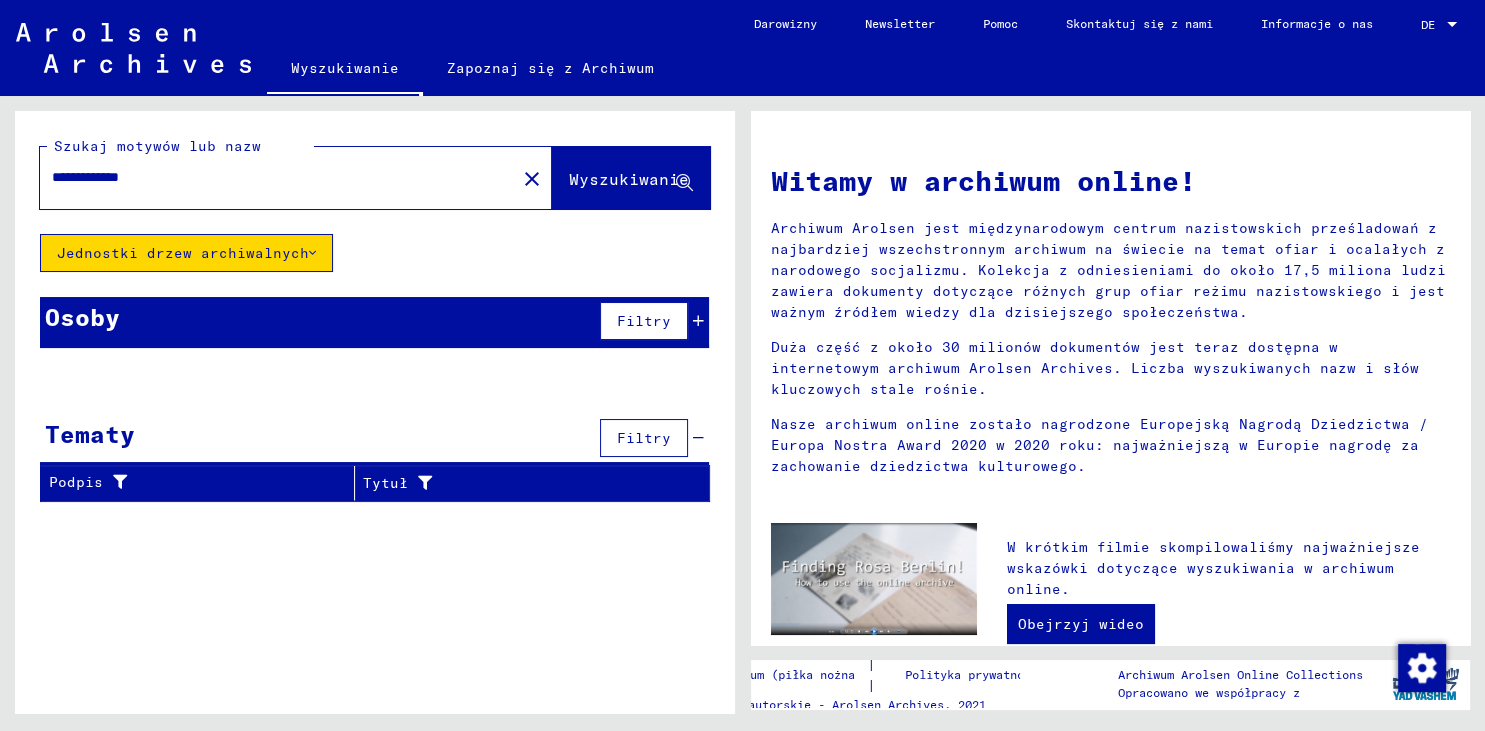 click on "close" 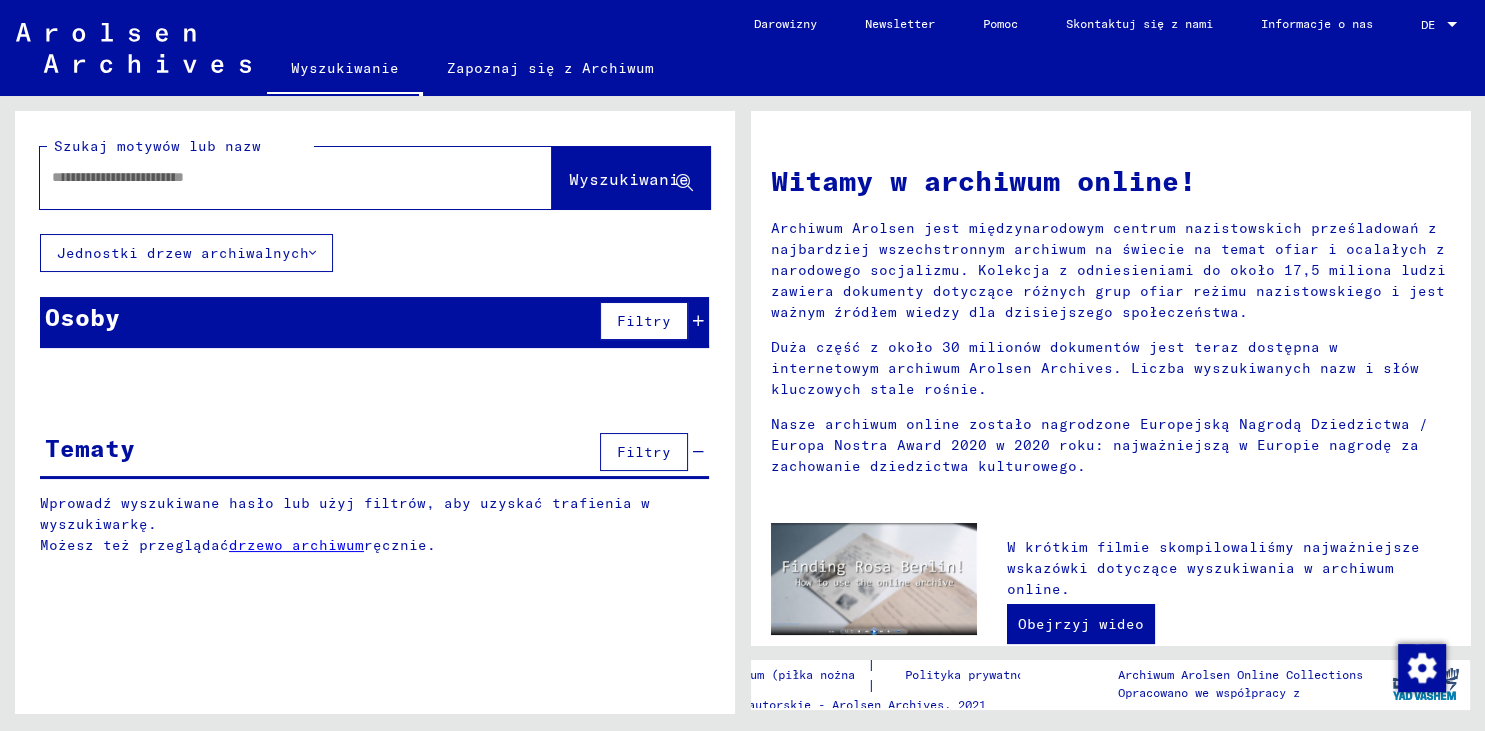 click on "Jednostki drzew archiwalnych" 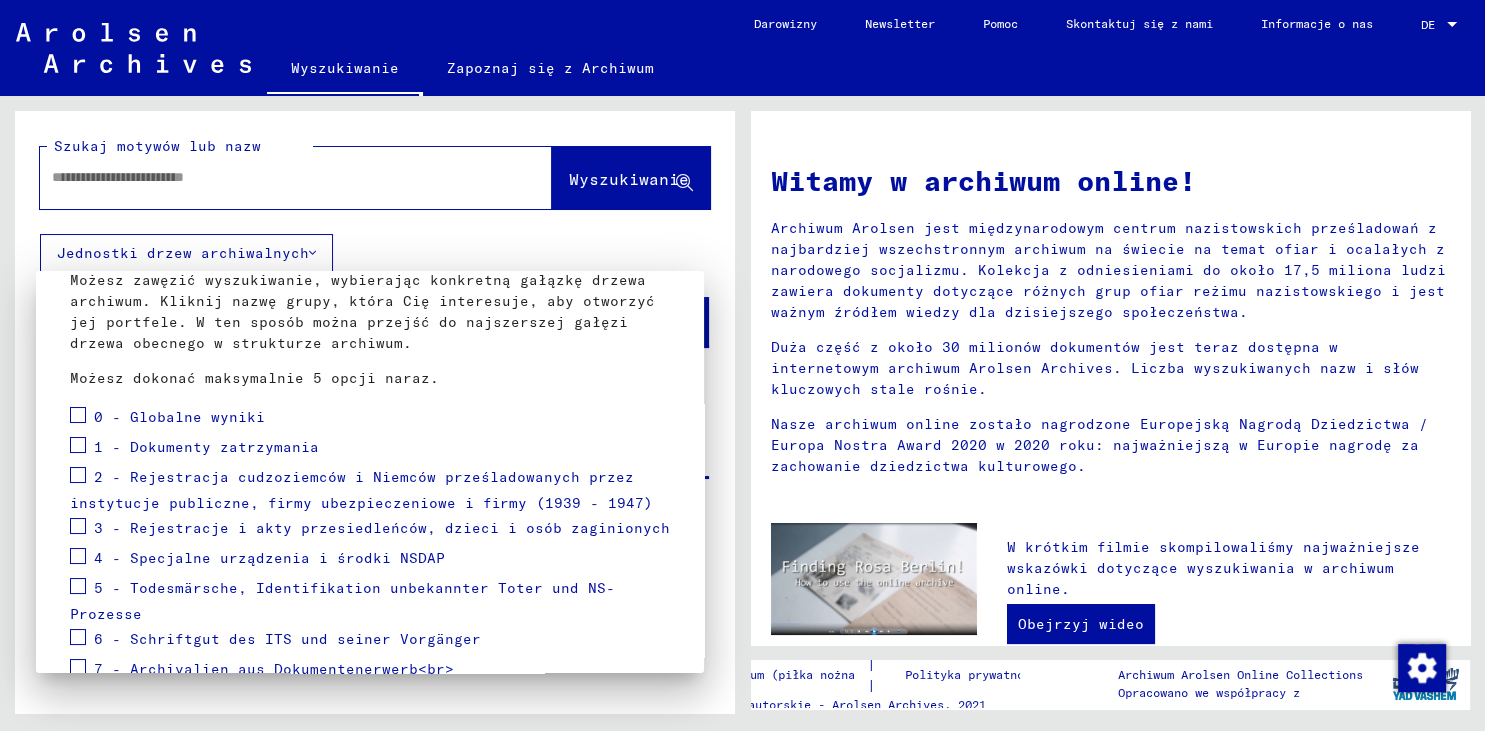 scroll, scrollTop: 221, scrollLeft: 0, axis: vertical 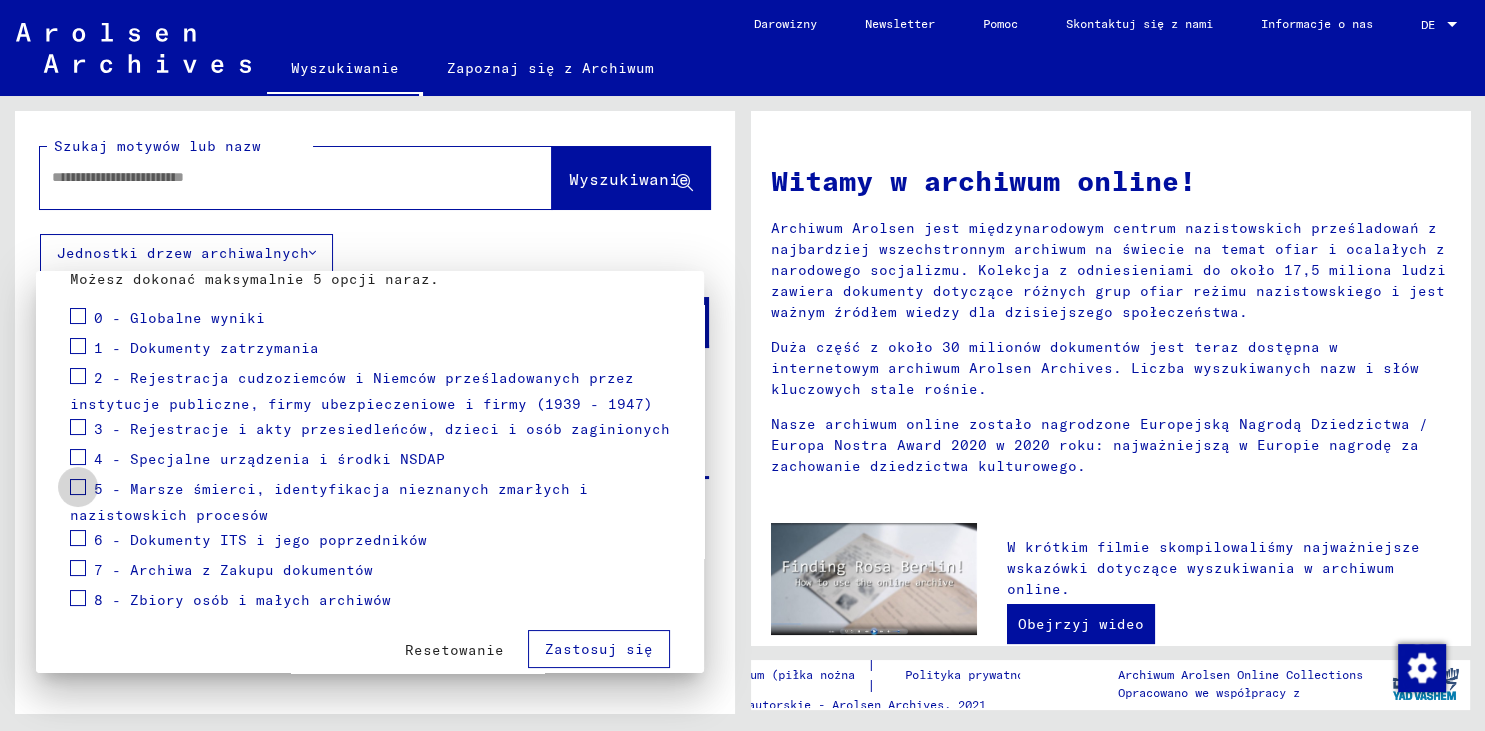 click at bounding box center [78, 487] 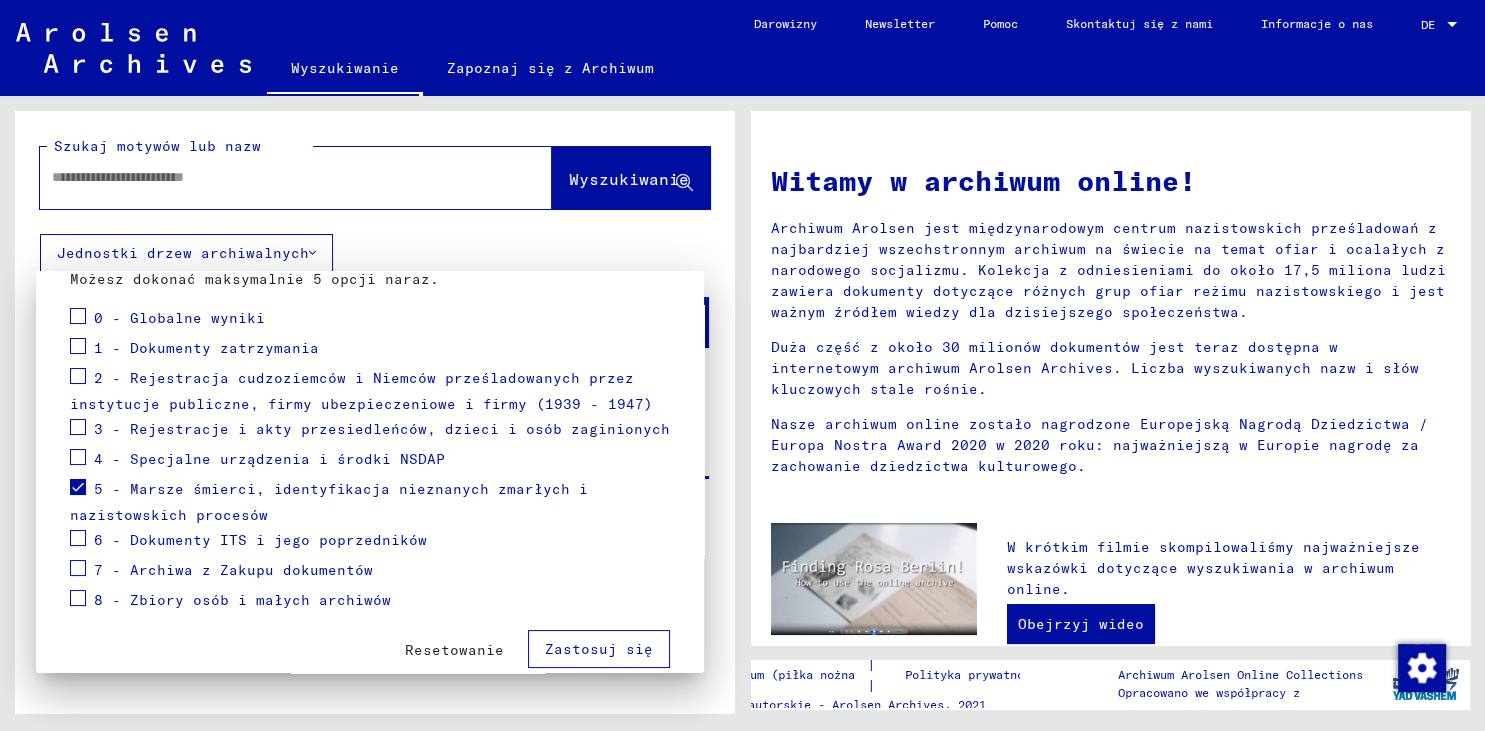 click on "5 - Marsze śmierci, identyfikacja nieznanych zmarłych i nazistowskich procesów" at bounding box center [329, 502] 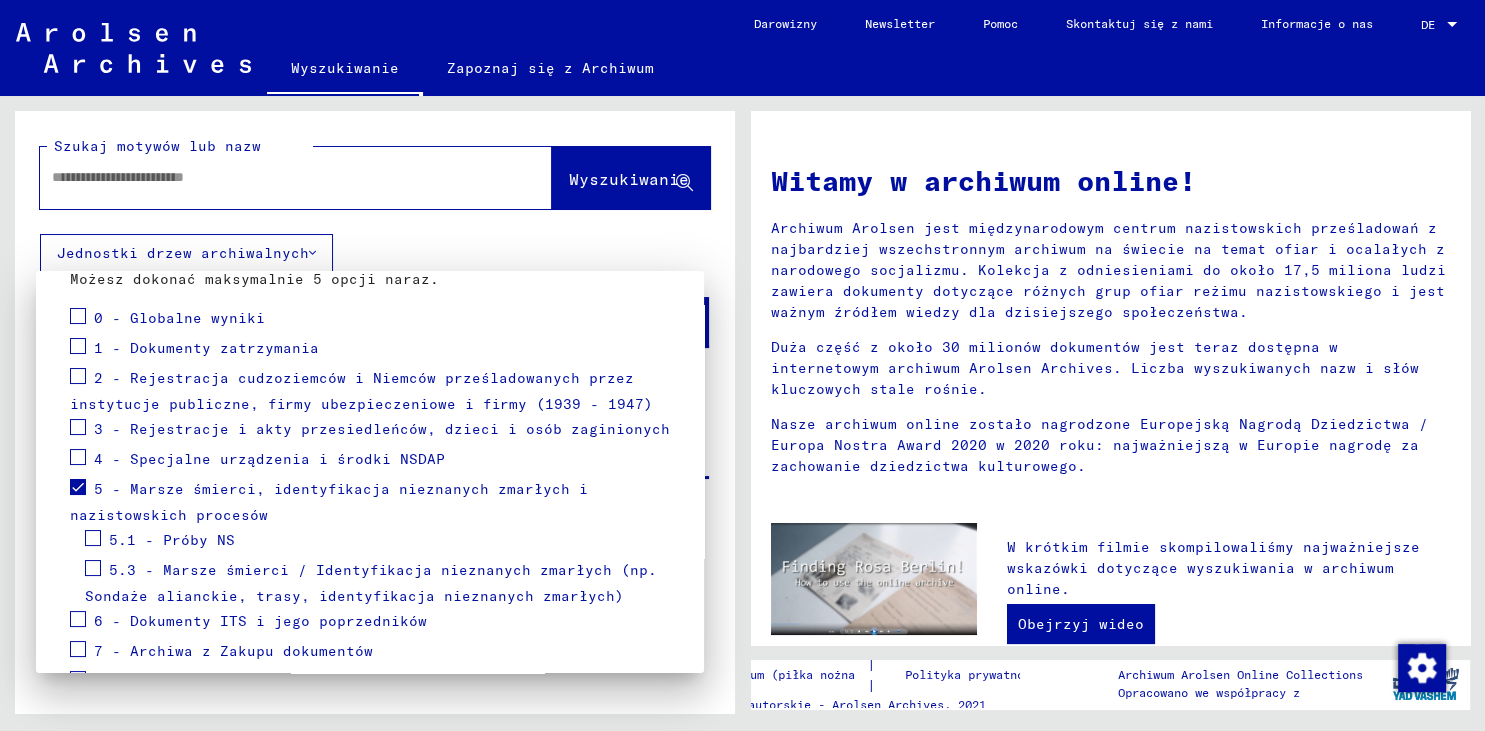 click at bounding box center (93, 568) 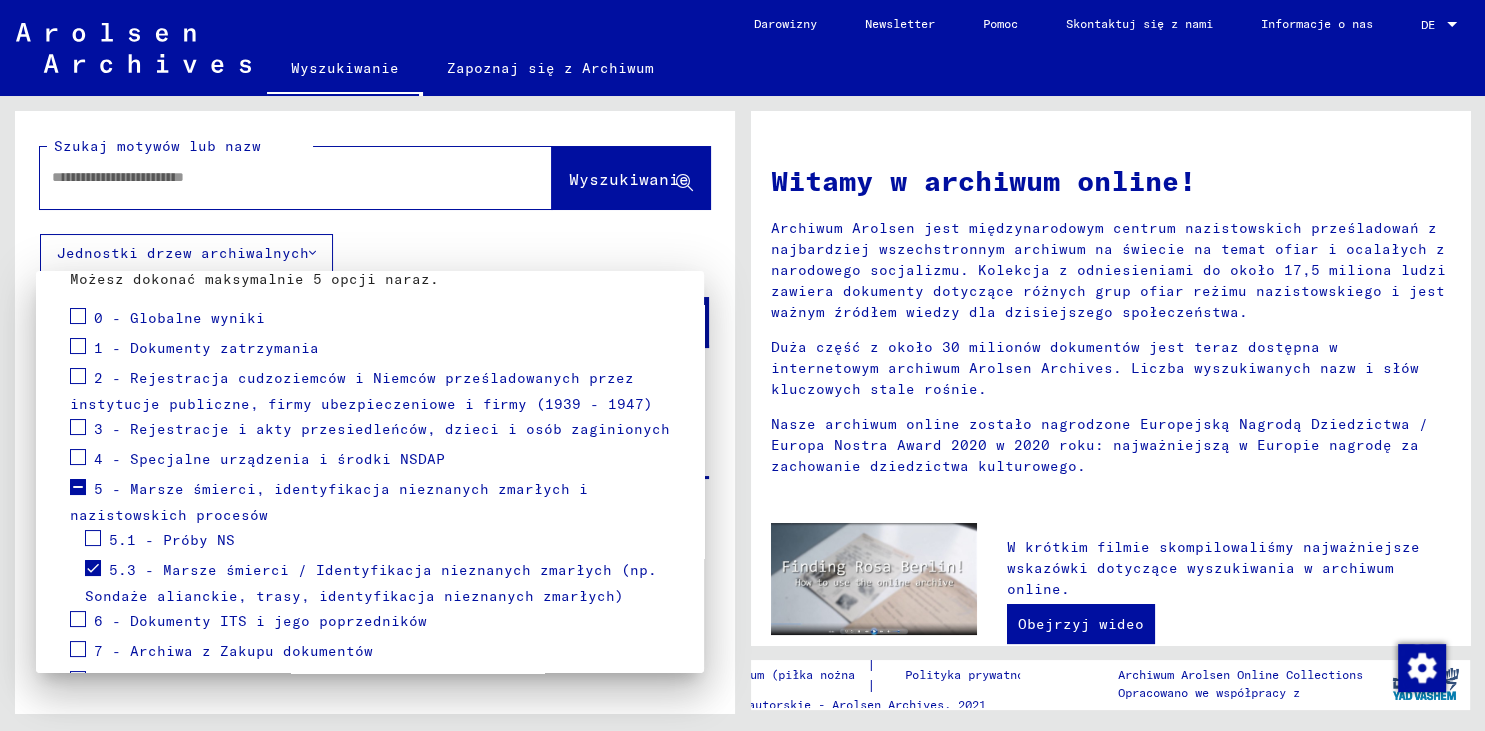 click at bounding box center [93, 538] 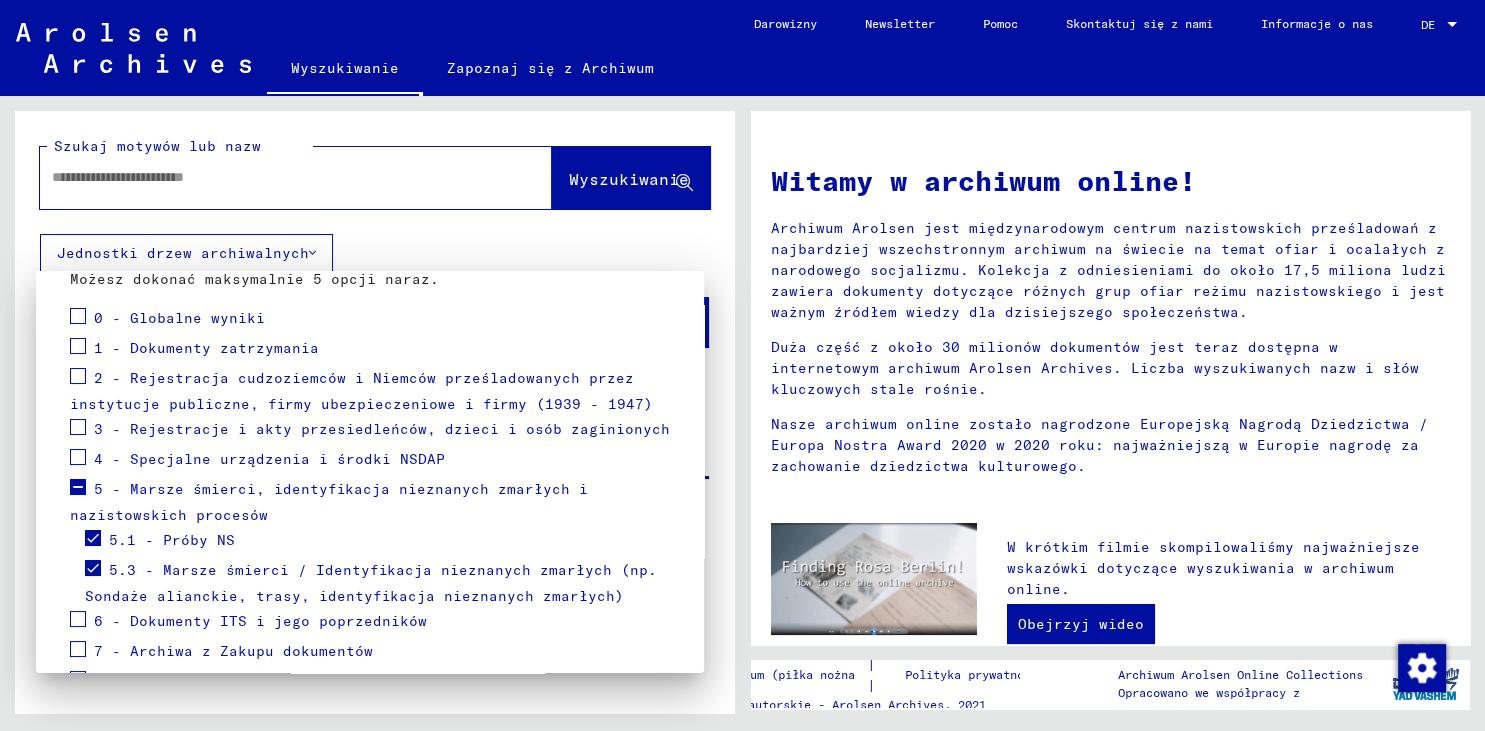 scroll, scrollTop: 330, scrollLeft: 0, axis: vertical 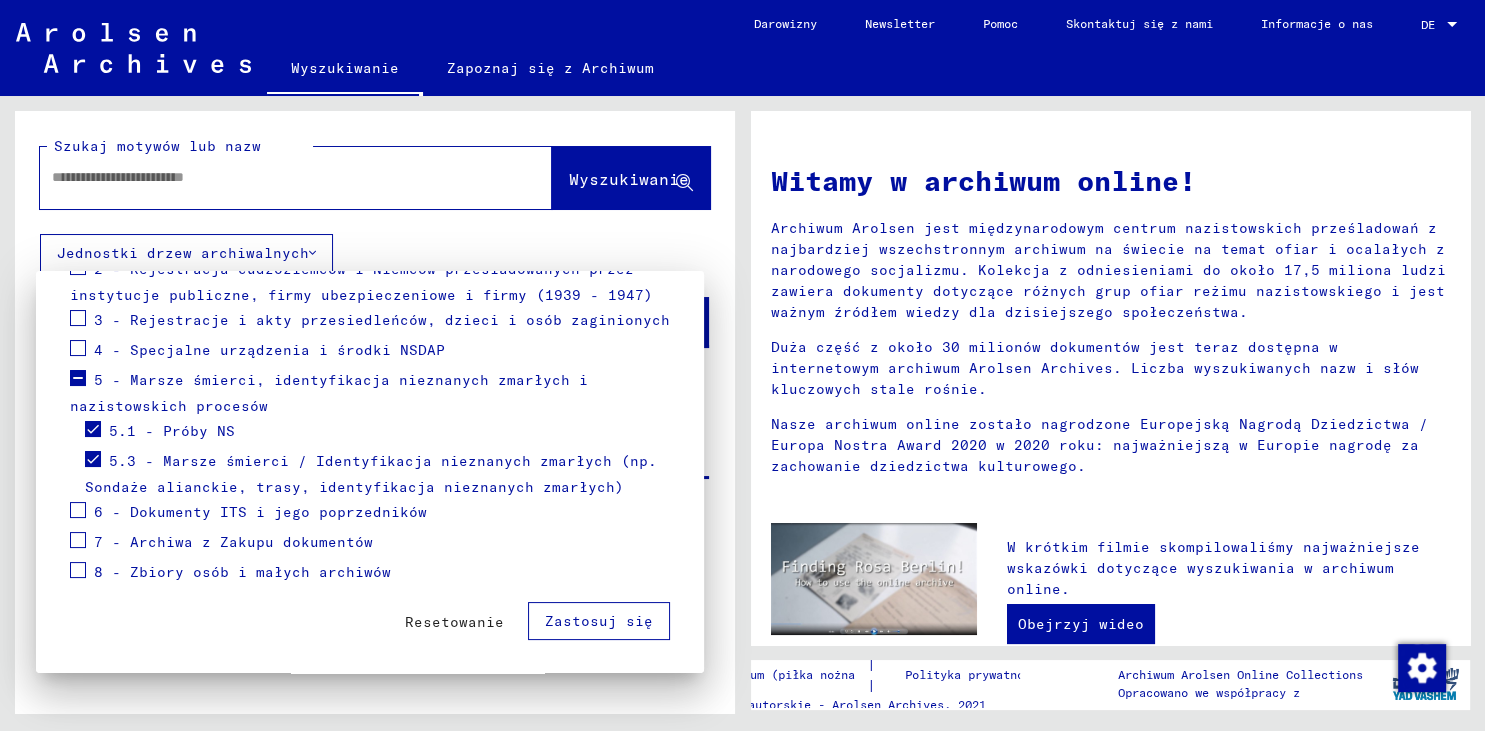 click on "Zastosuj się" at bounding box center (599, 621) 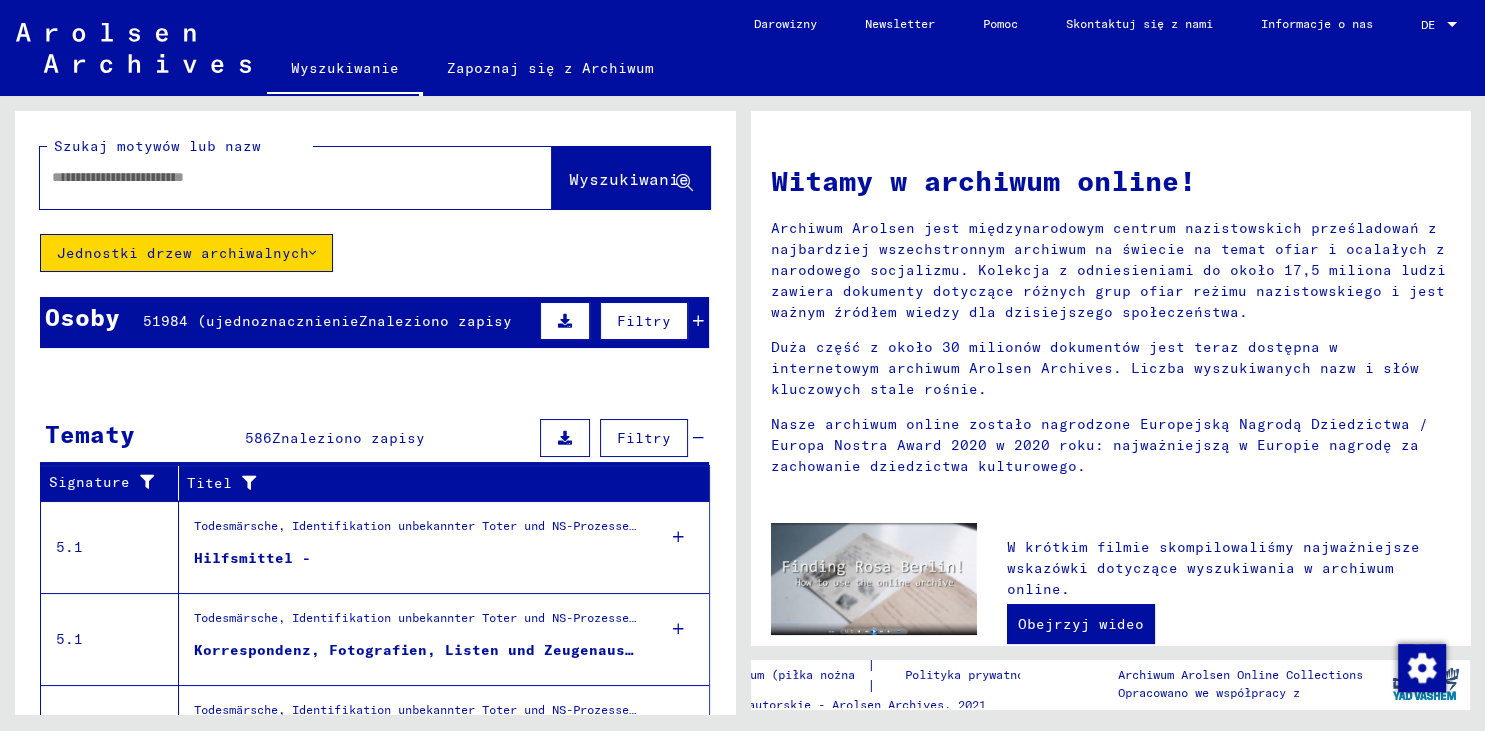 click on "Hilfsmittel  -" at bounding box center (416, 563) 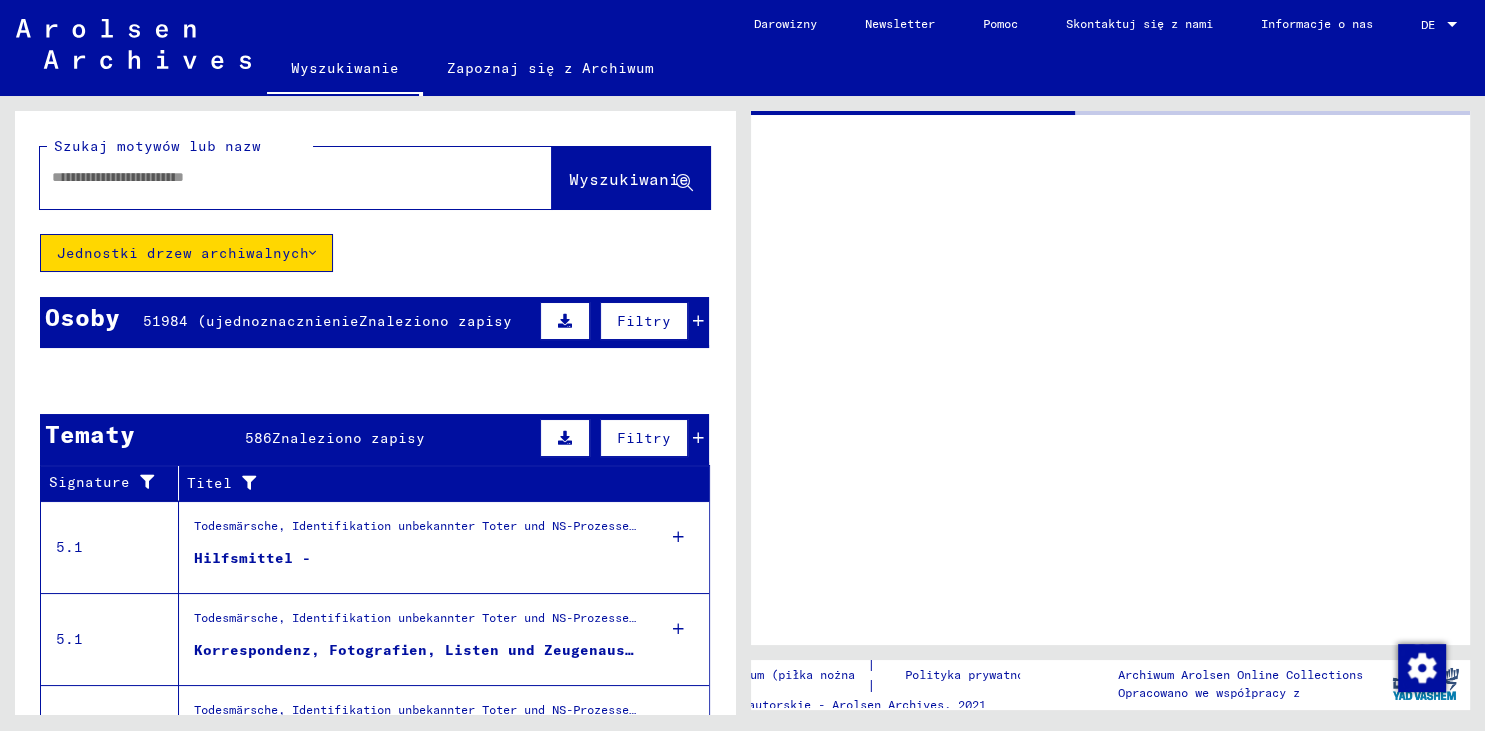 drag, startPoint x: 678, startPoint y: 506, endPoint x: 279, endPoint y: 681, distance: 435.69025 